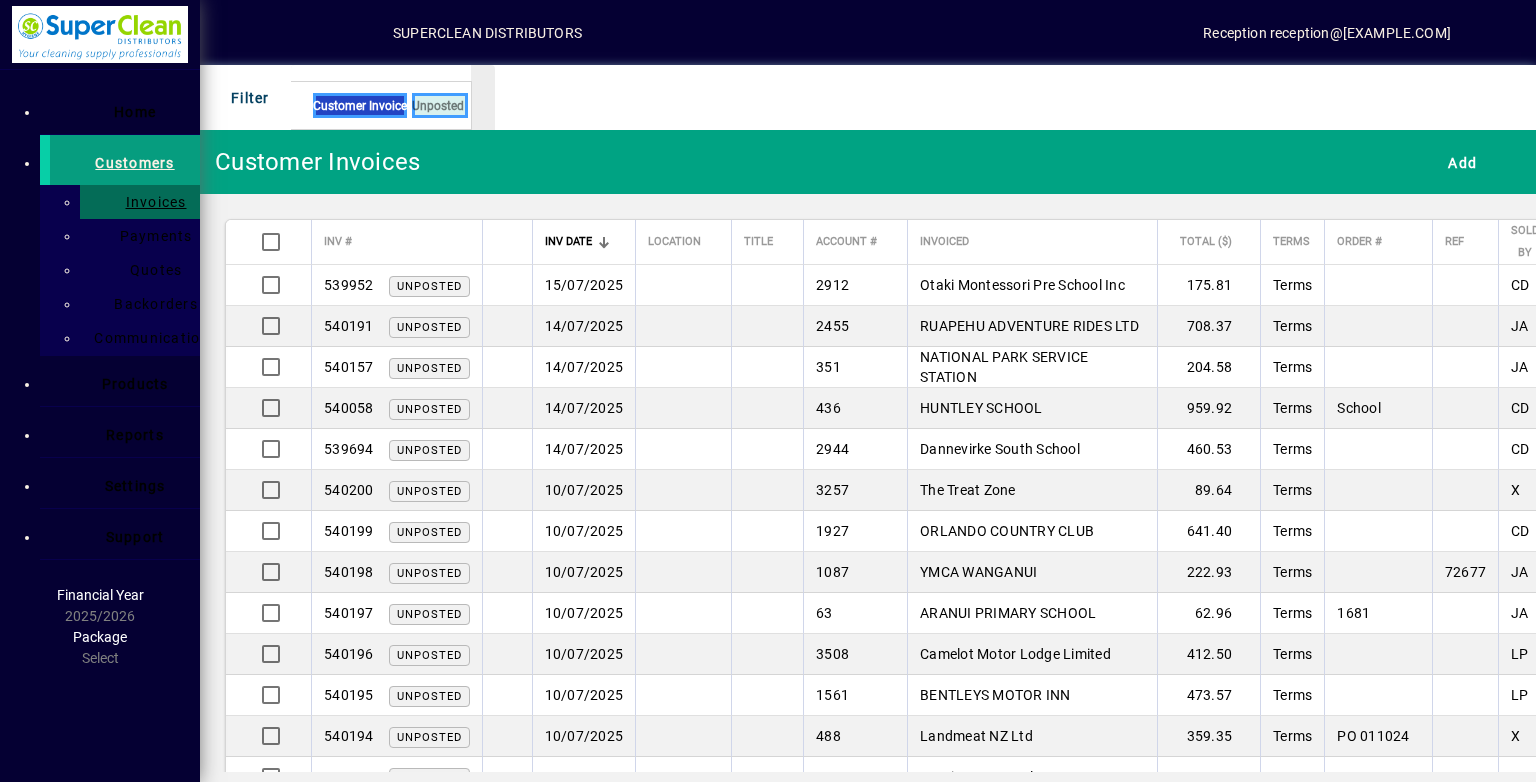 scroll, scrollTop: 0, scrollLeft: 0, axis: both 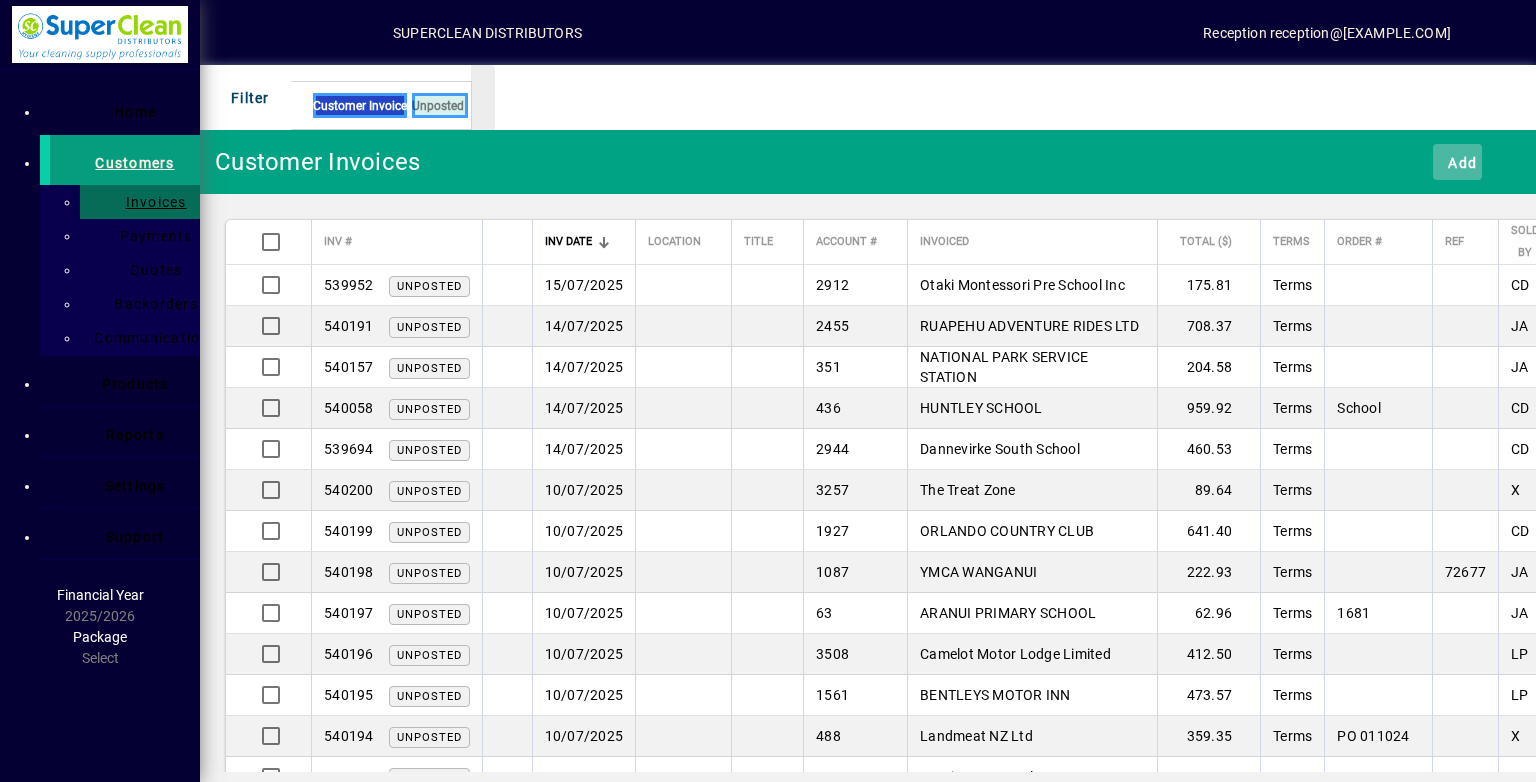 click at bounding box center [1457, 162] 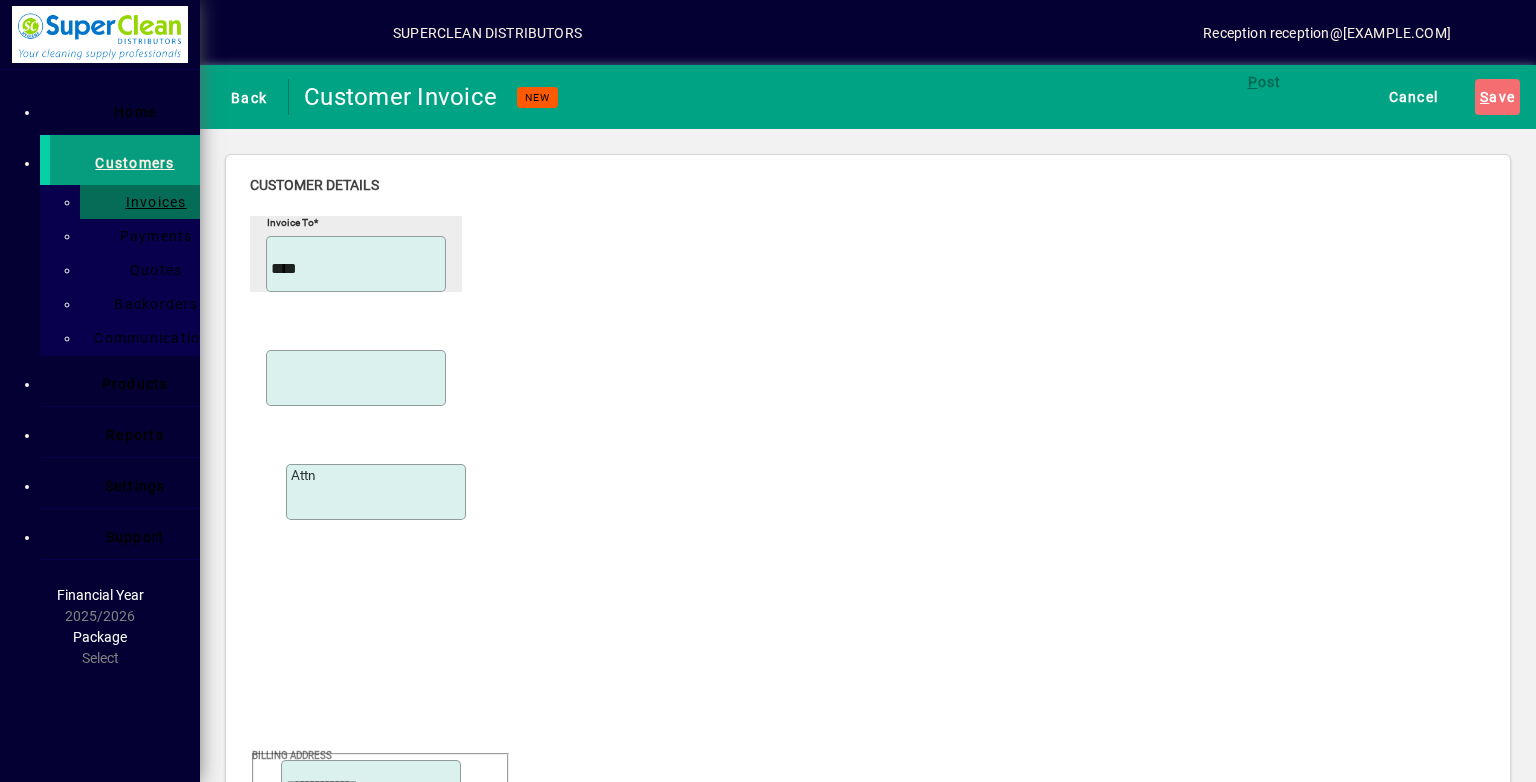 type on "****" 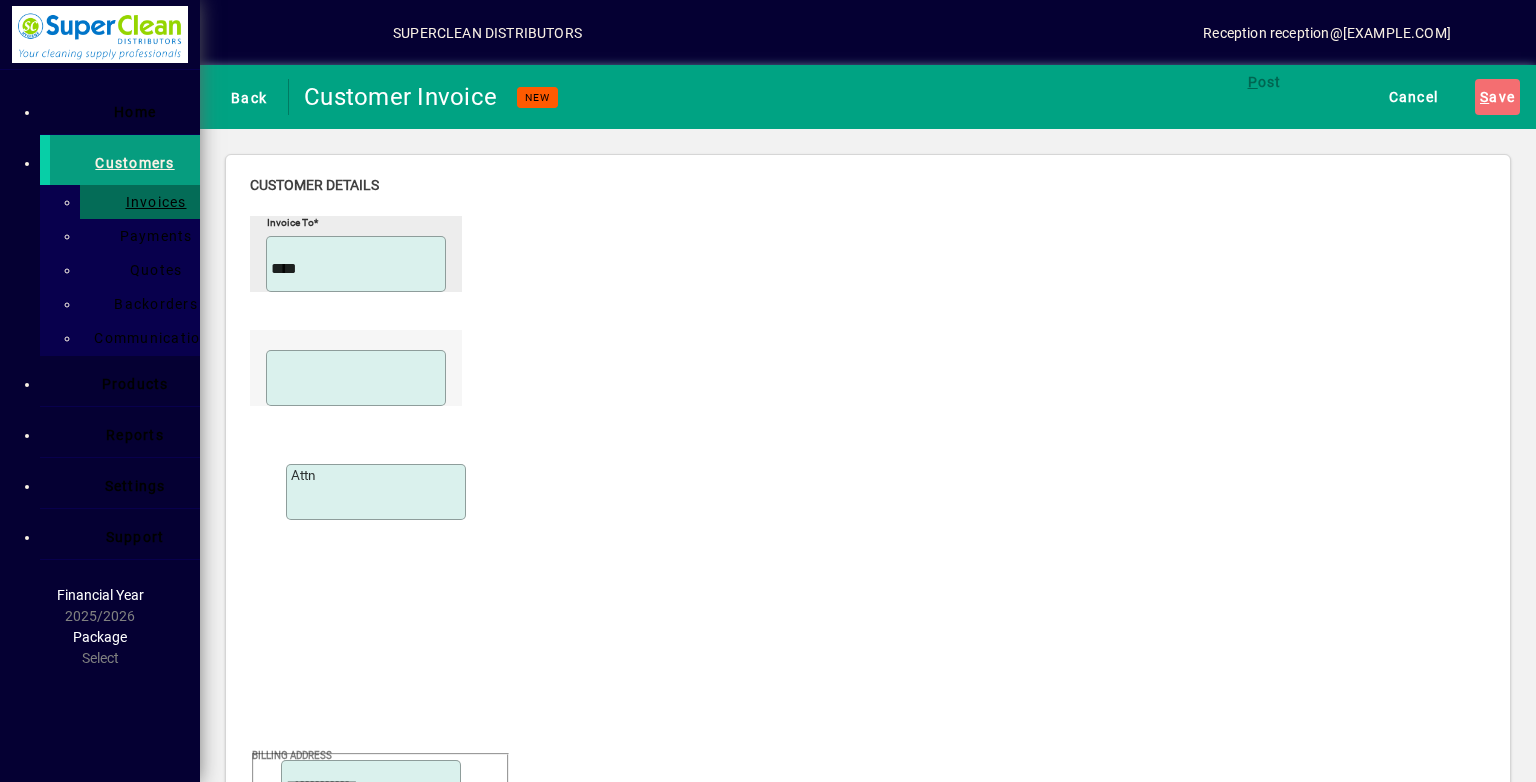 click on "[NUMBER] - JAPN AAZ13 Limited" at bounding box center (150, 118) 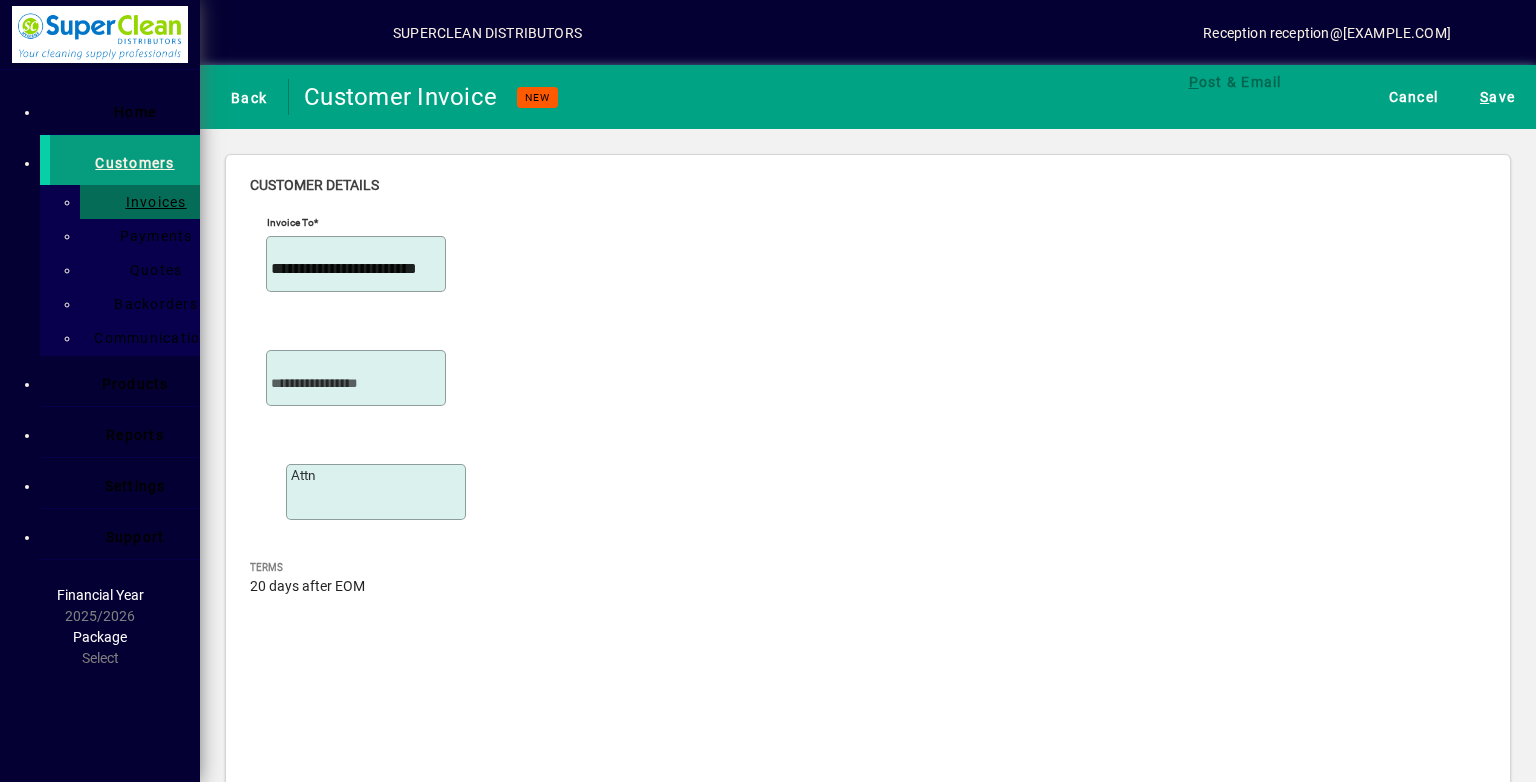 click on "Product" at bounding box center [795, 3914] 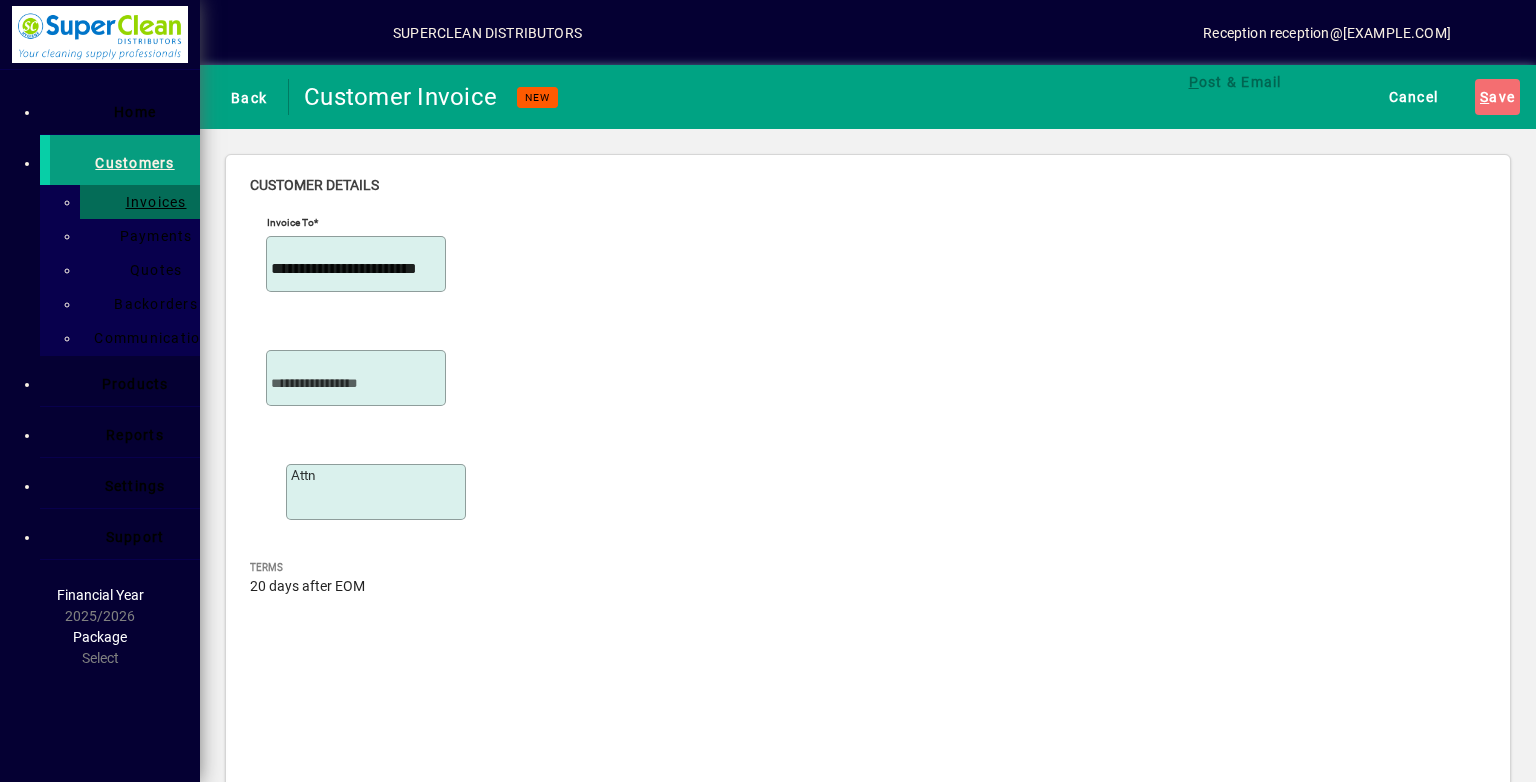 scroll, scrollTop: 44, scrollLeft: 0, axis: vertical 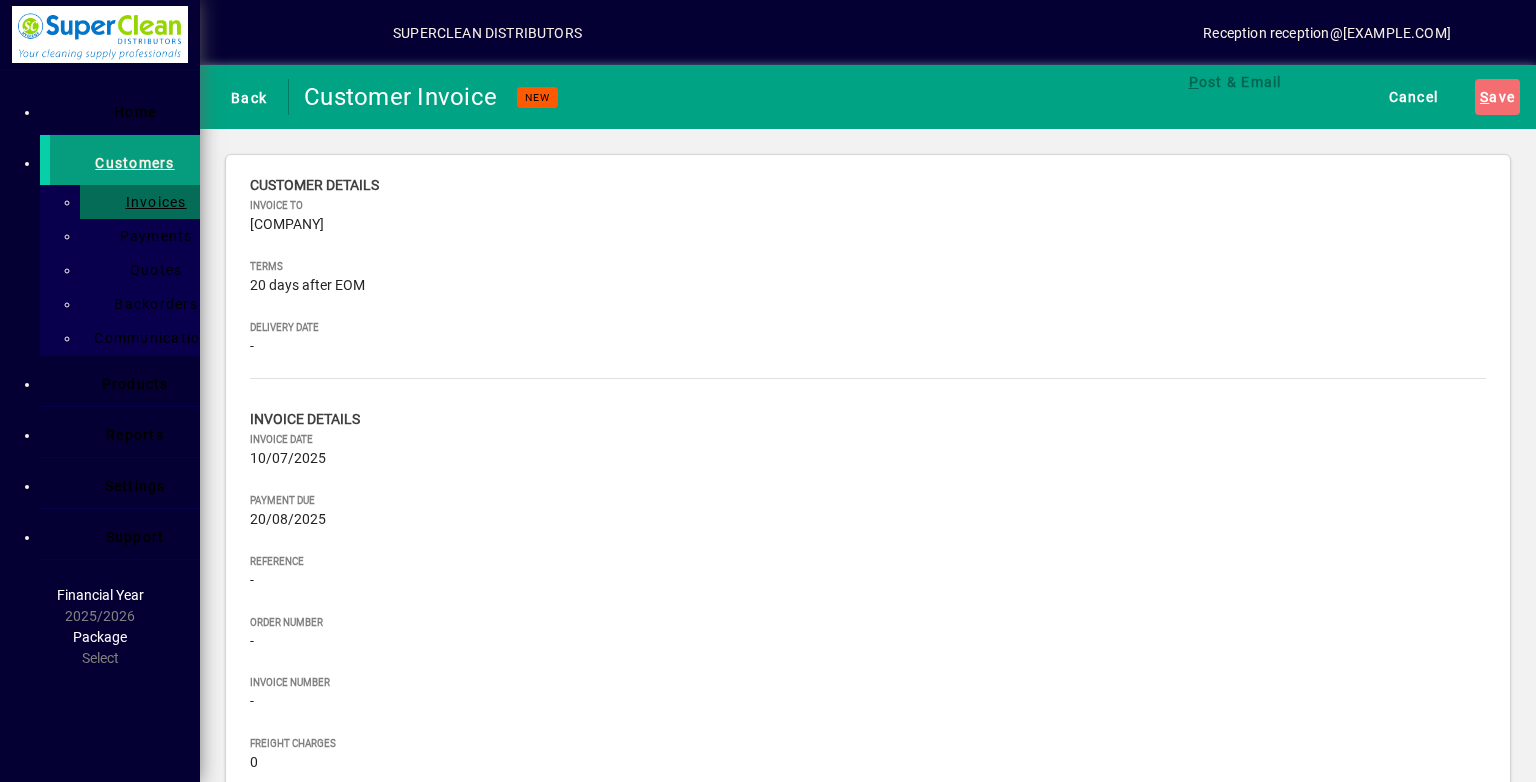 drag, startPoint x: 429, startPoint y: 397, endPoint x: 1495, endPoint y: 296, distance: 1070.774 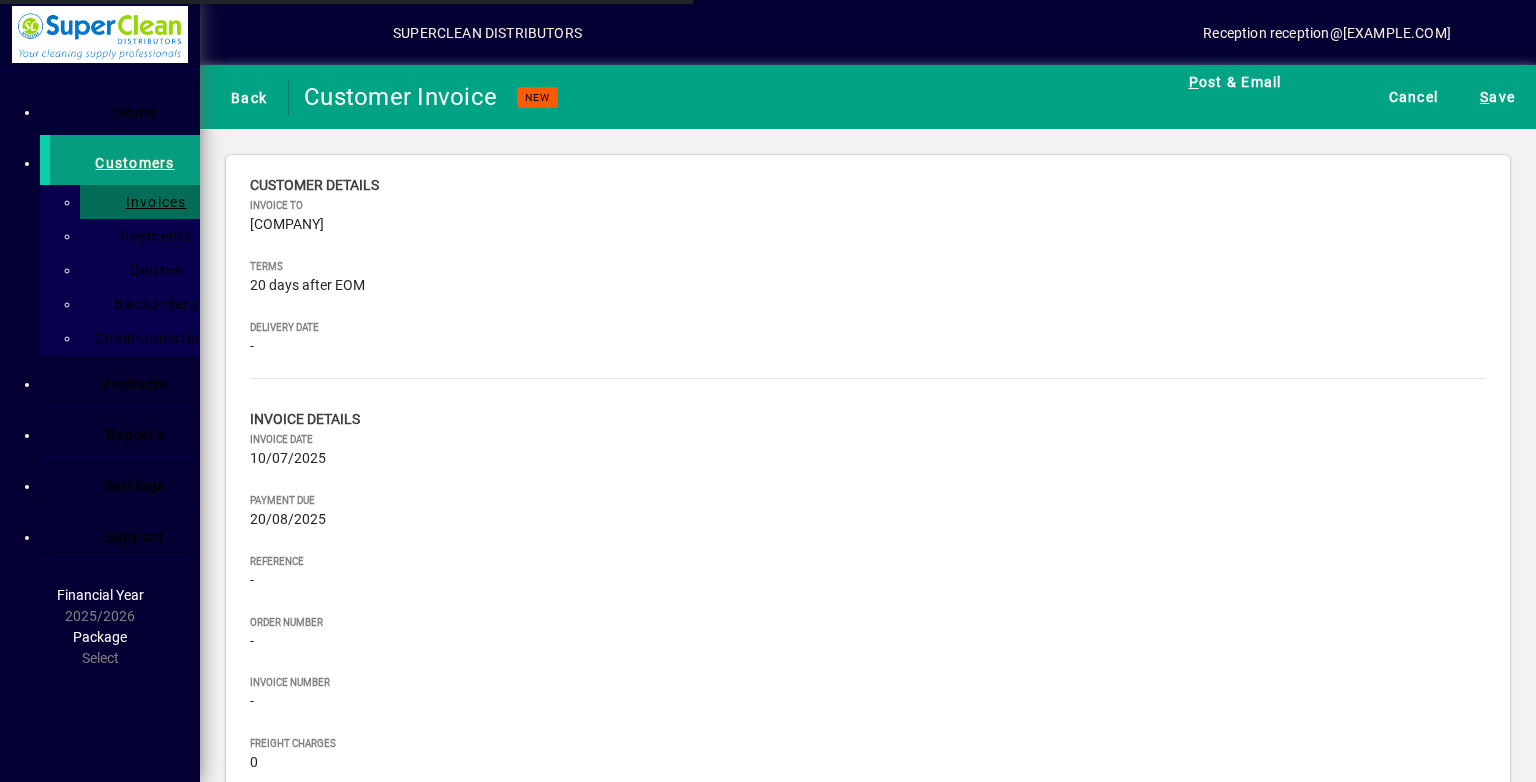 click on "Product" at bounding box center (795, 903) 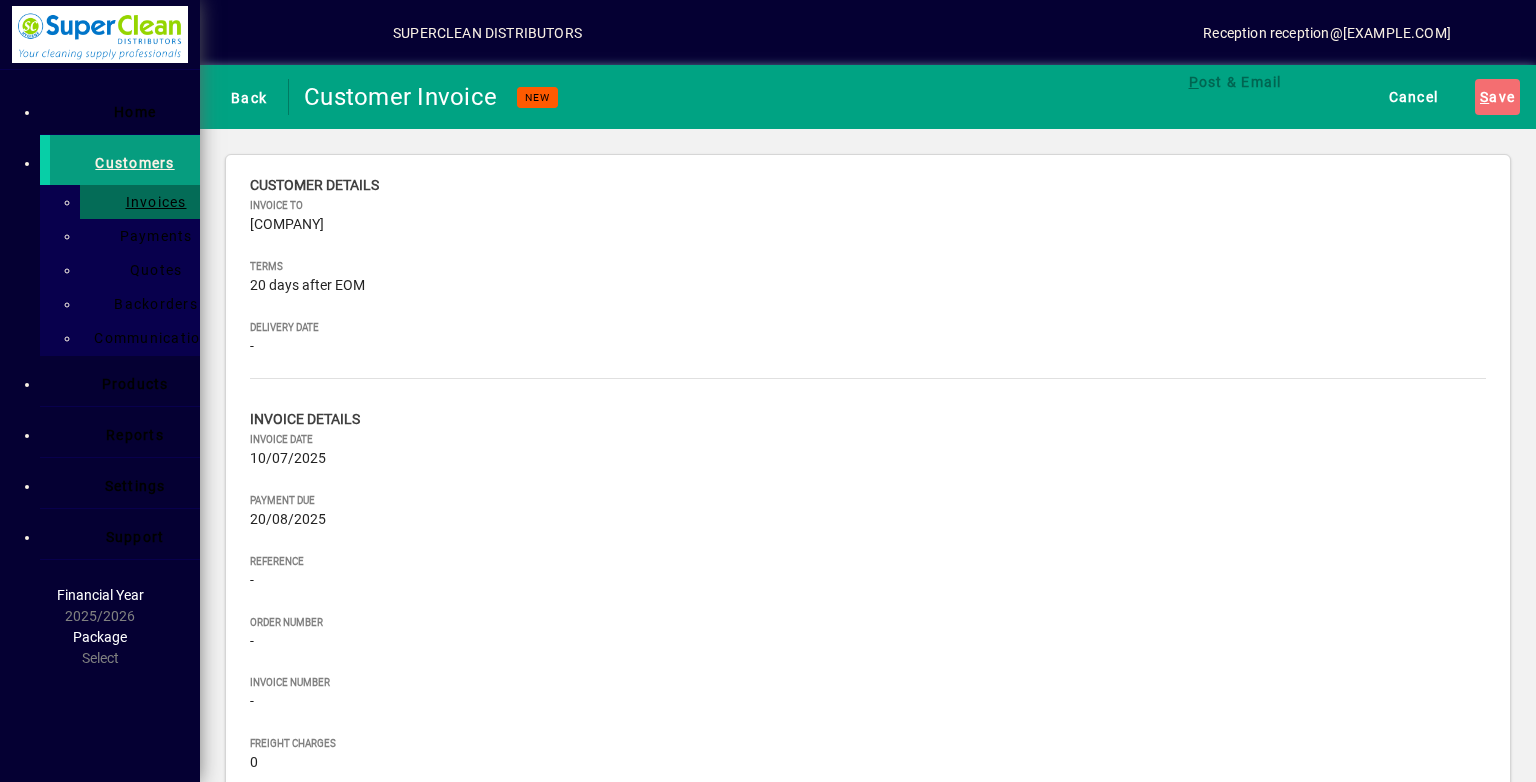 click on "SCO - Scourers" at bounding box center (74, 202) 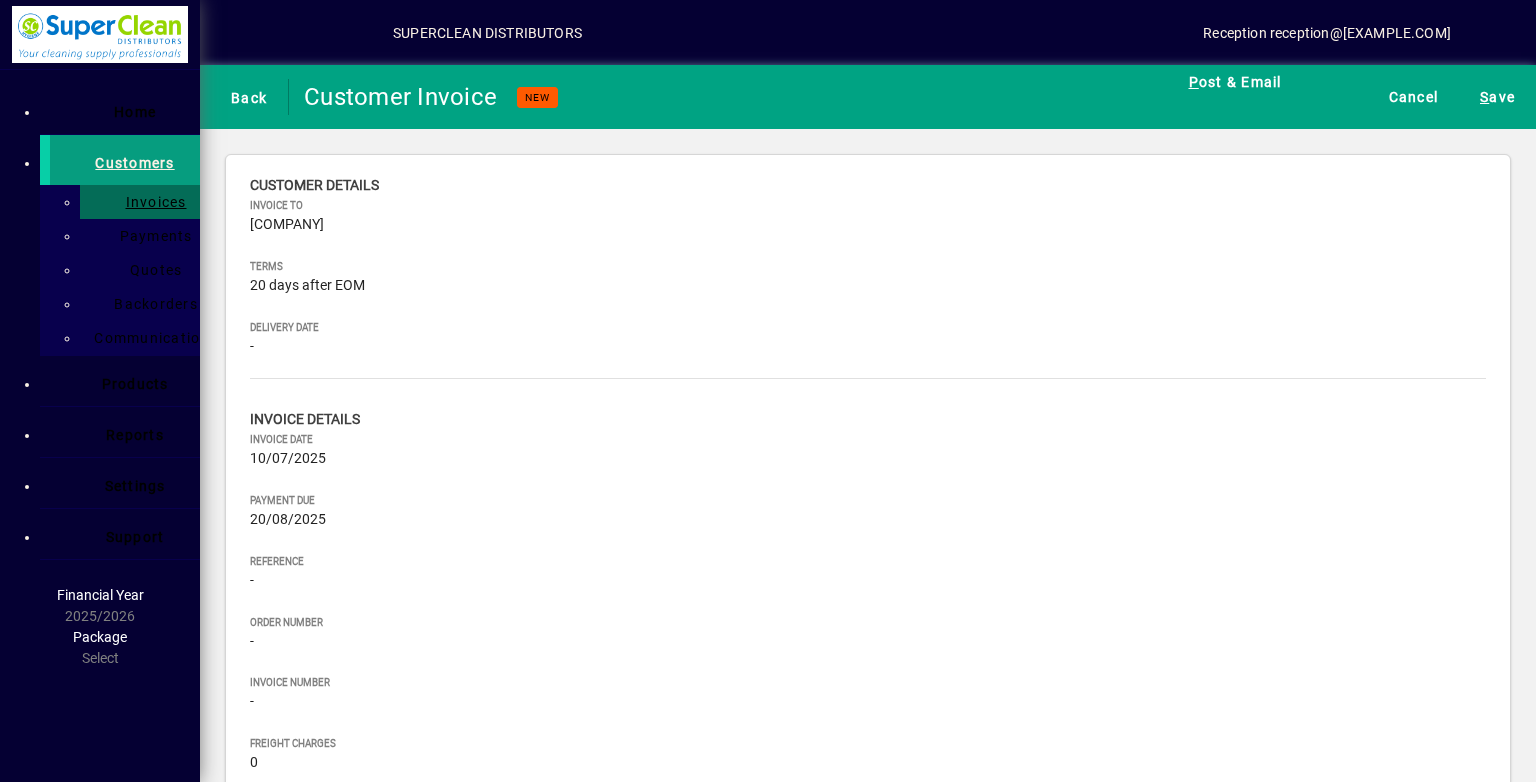 click on "Product" at bounding box center [795, 903] 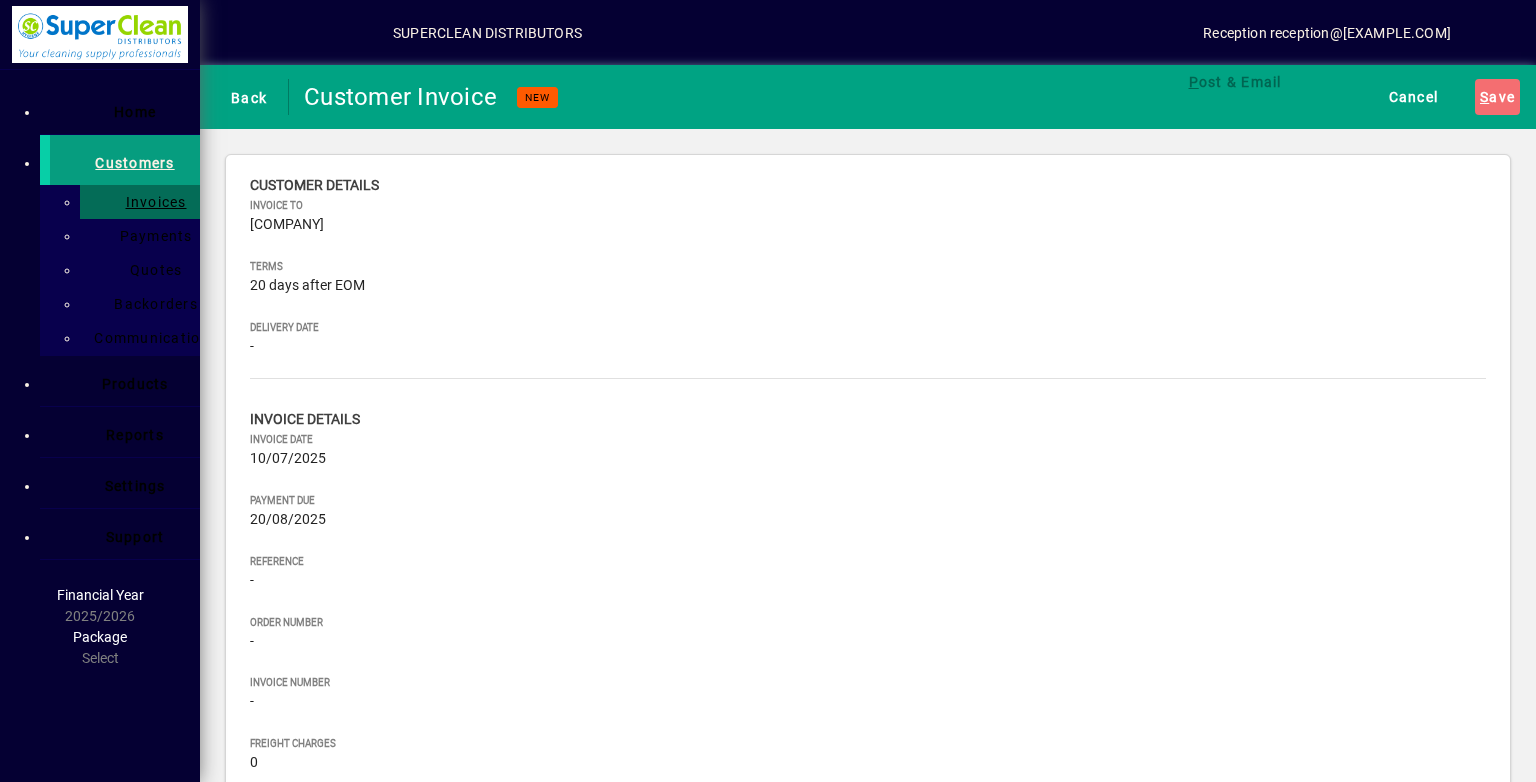 click on "D BUG PG -  DOODLE   BUG  PAD  GREE N SCO - Scourers" at bounding box center (158, 192) 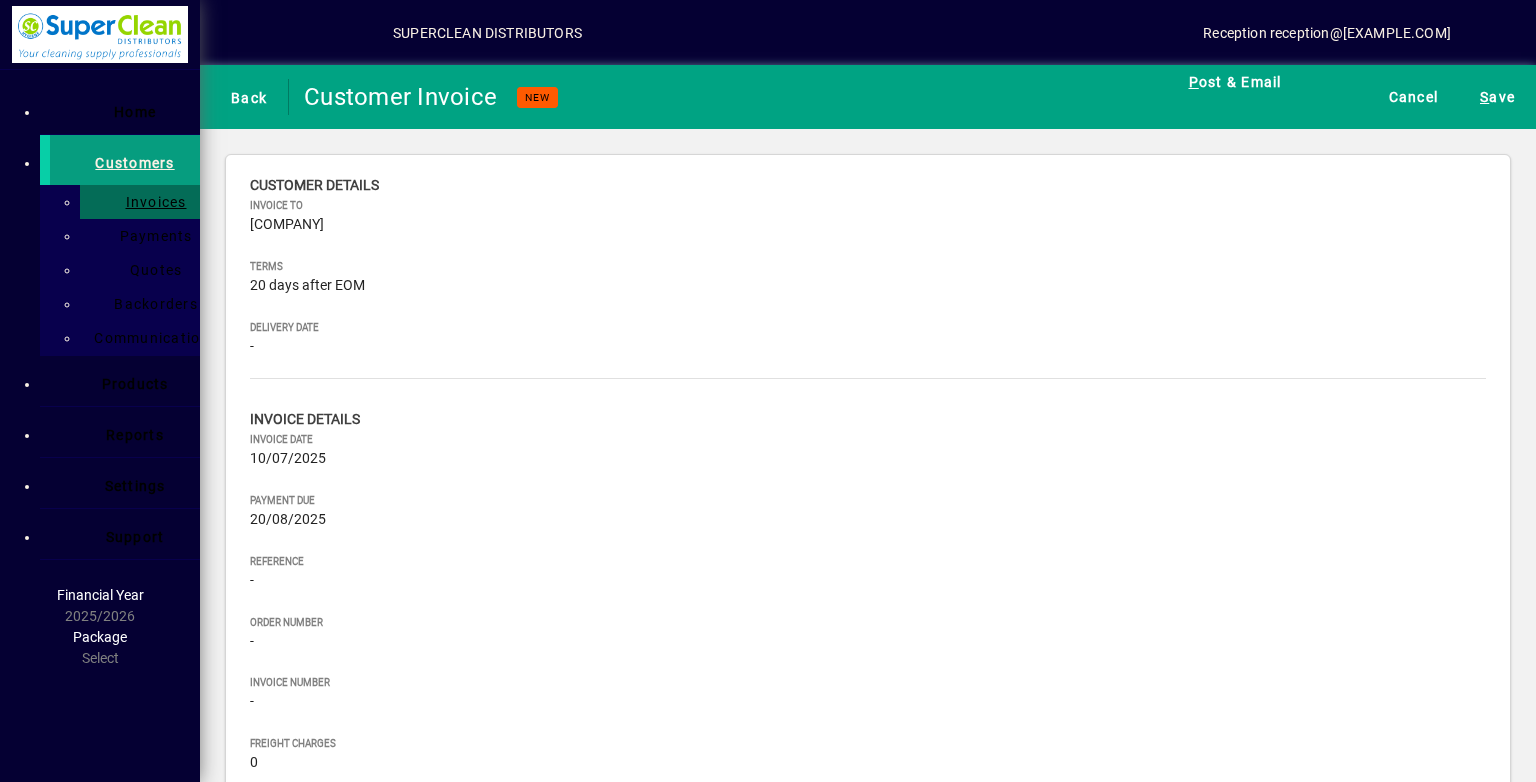 drag, startPoint x: 1399, startPoint y: 324, endPoint x: 894, endPoint y: 418, distance: 513.674 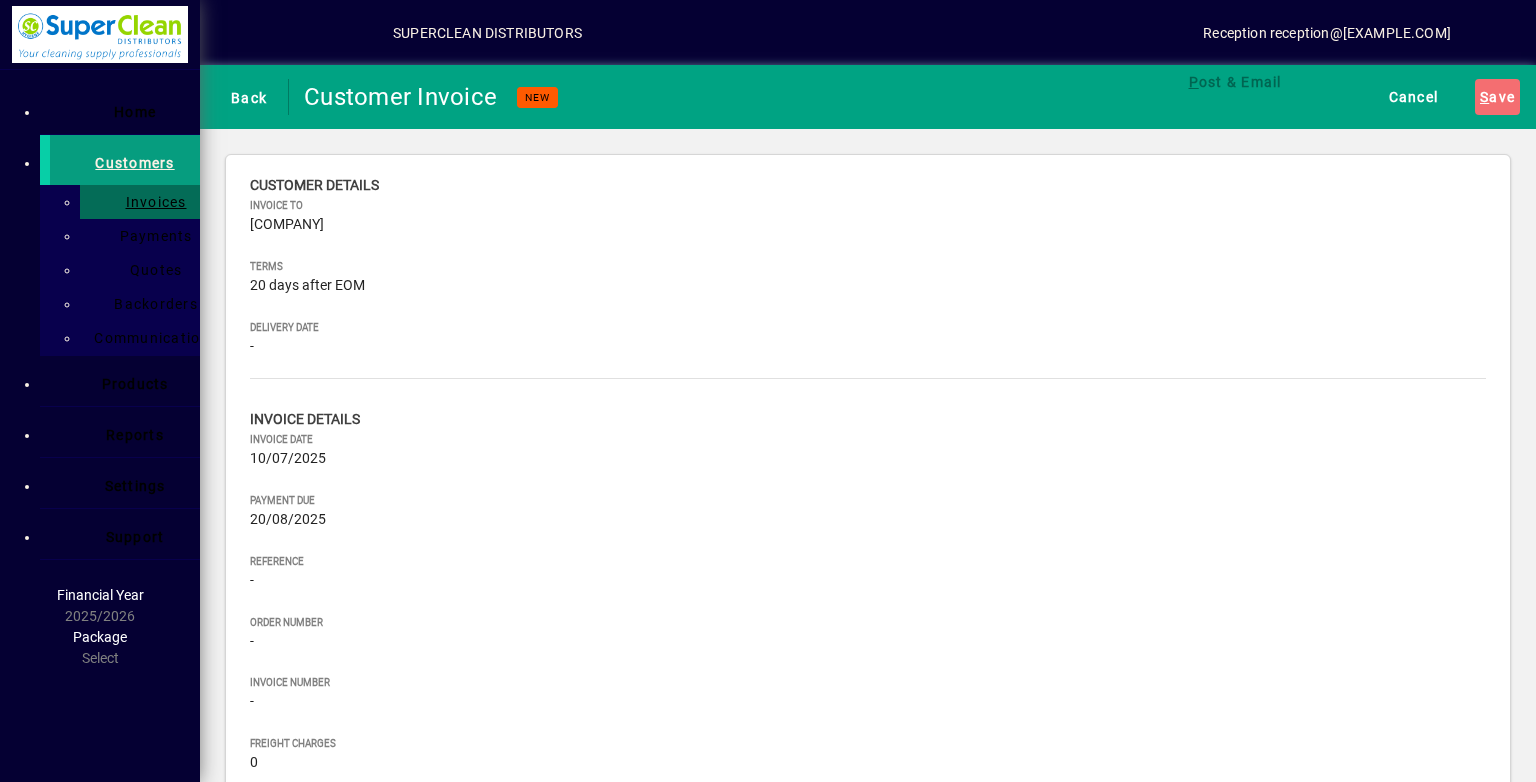 click on "-" at bounding box center (868, 286) 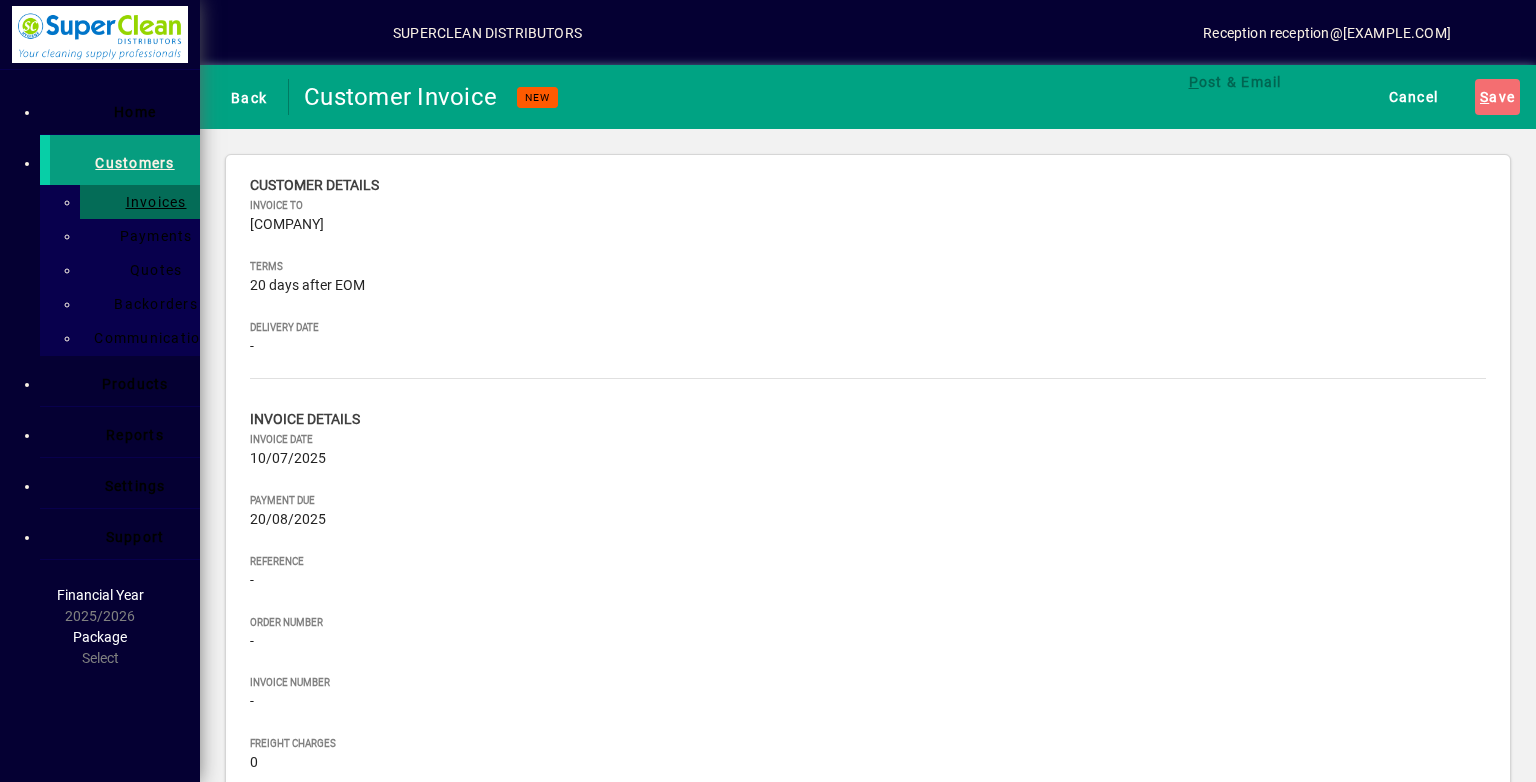 scroll, scrollTop: 0, scrollLeft: 0, axis: both 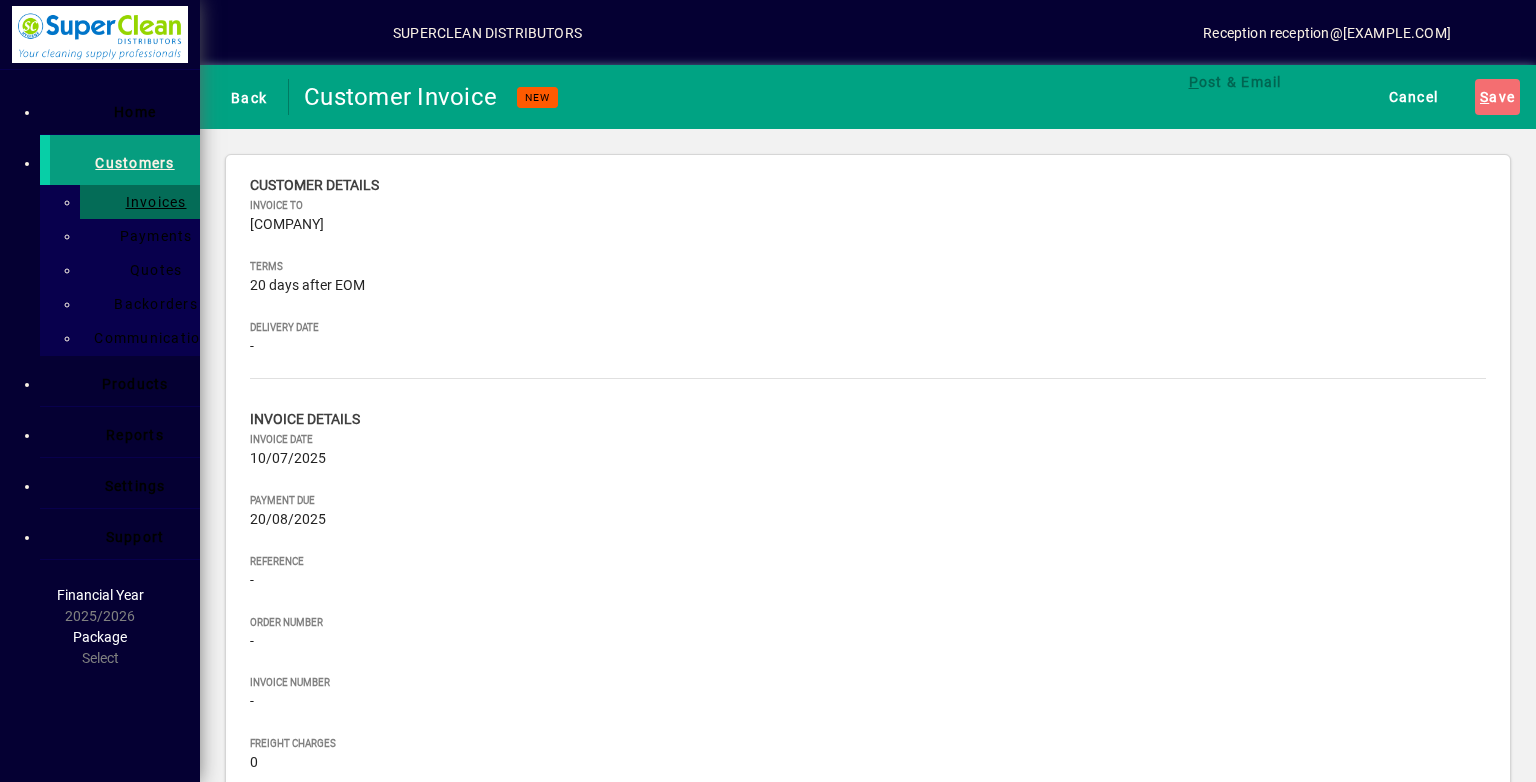 type on "********" 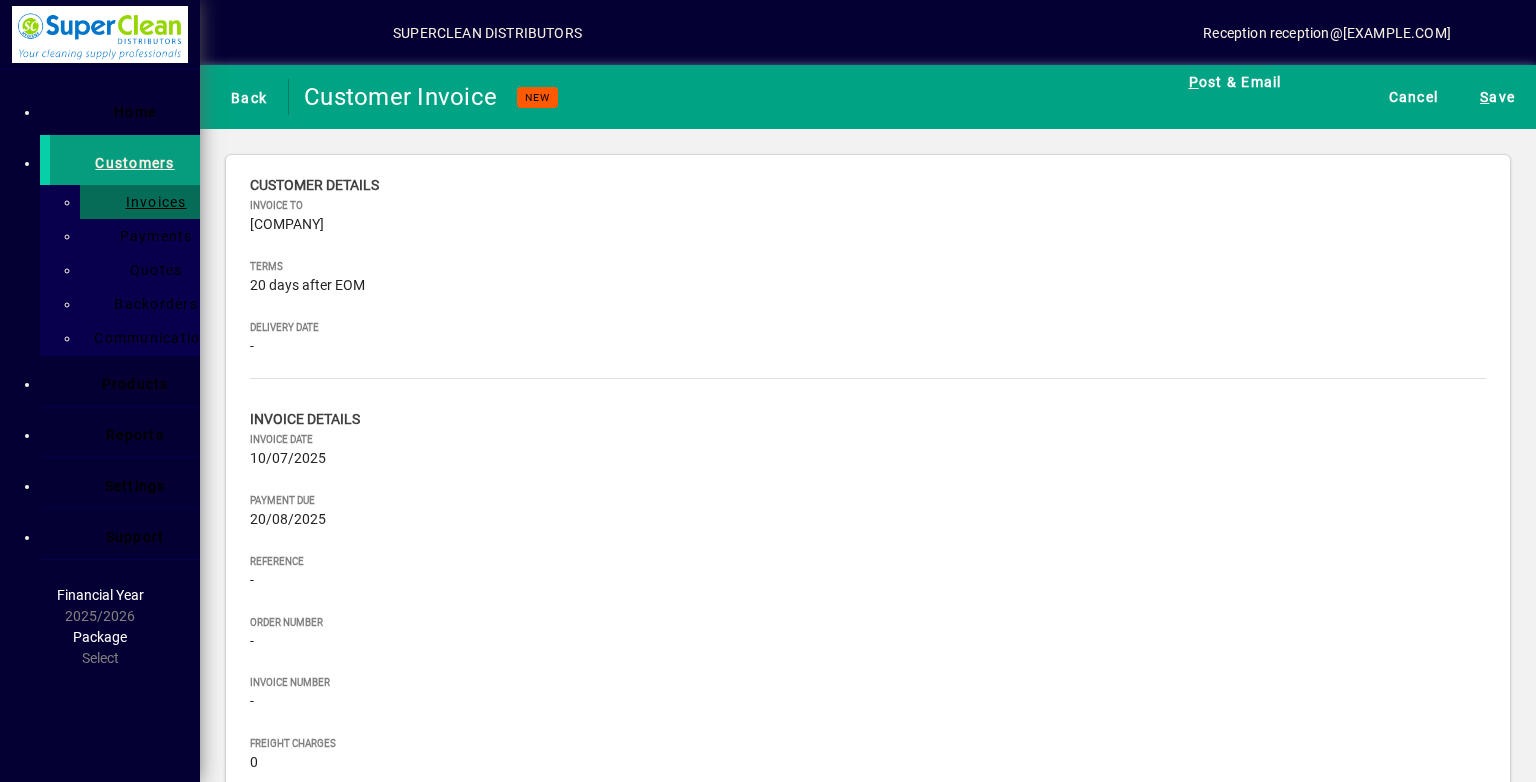 click at bounding box center [253, 984] 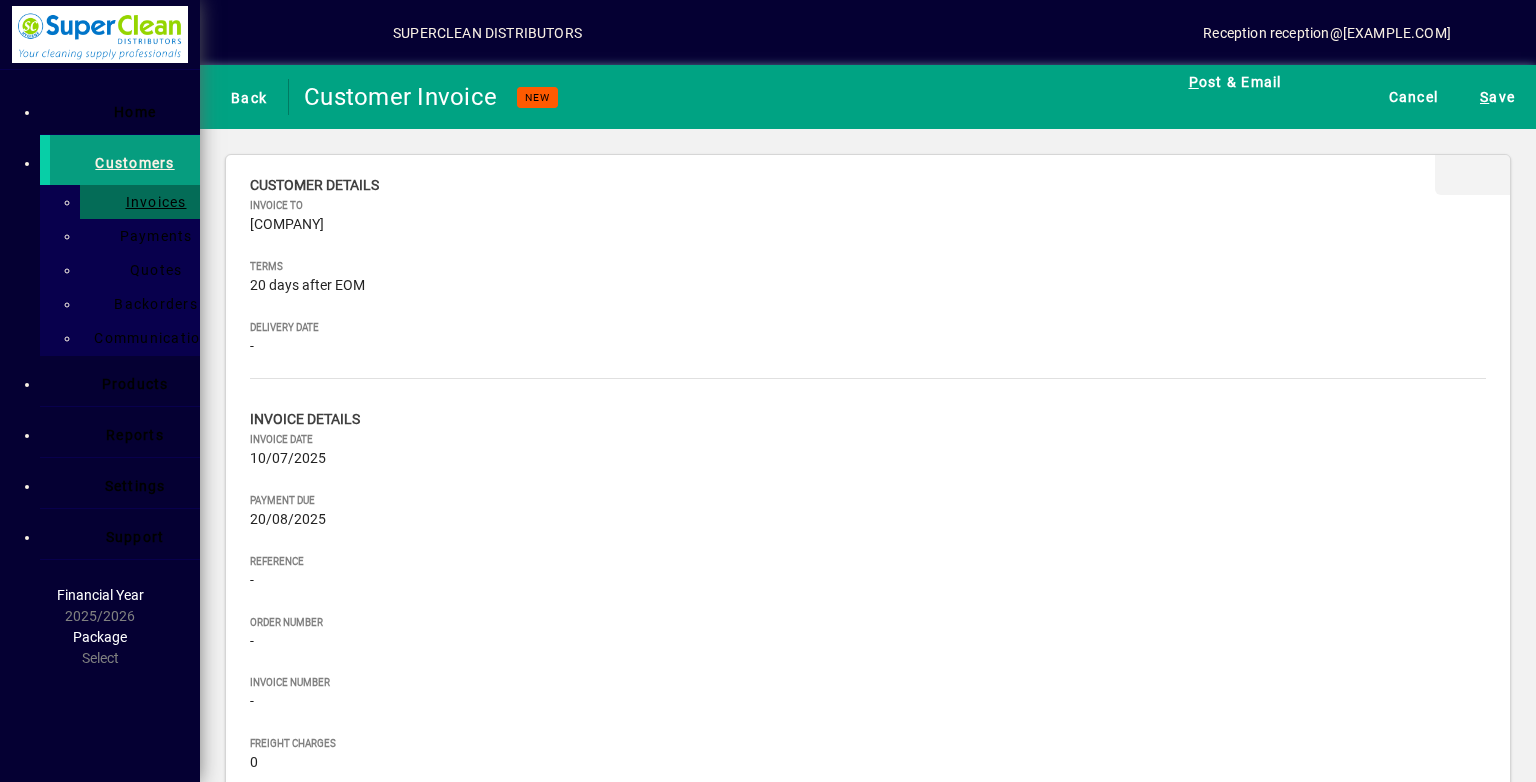click at bounding box center [868, 175] 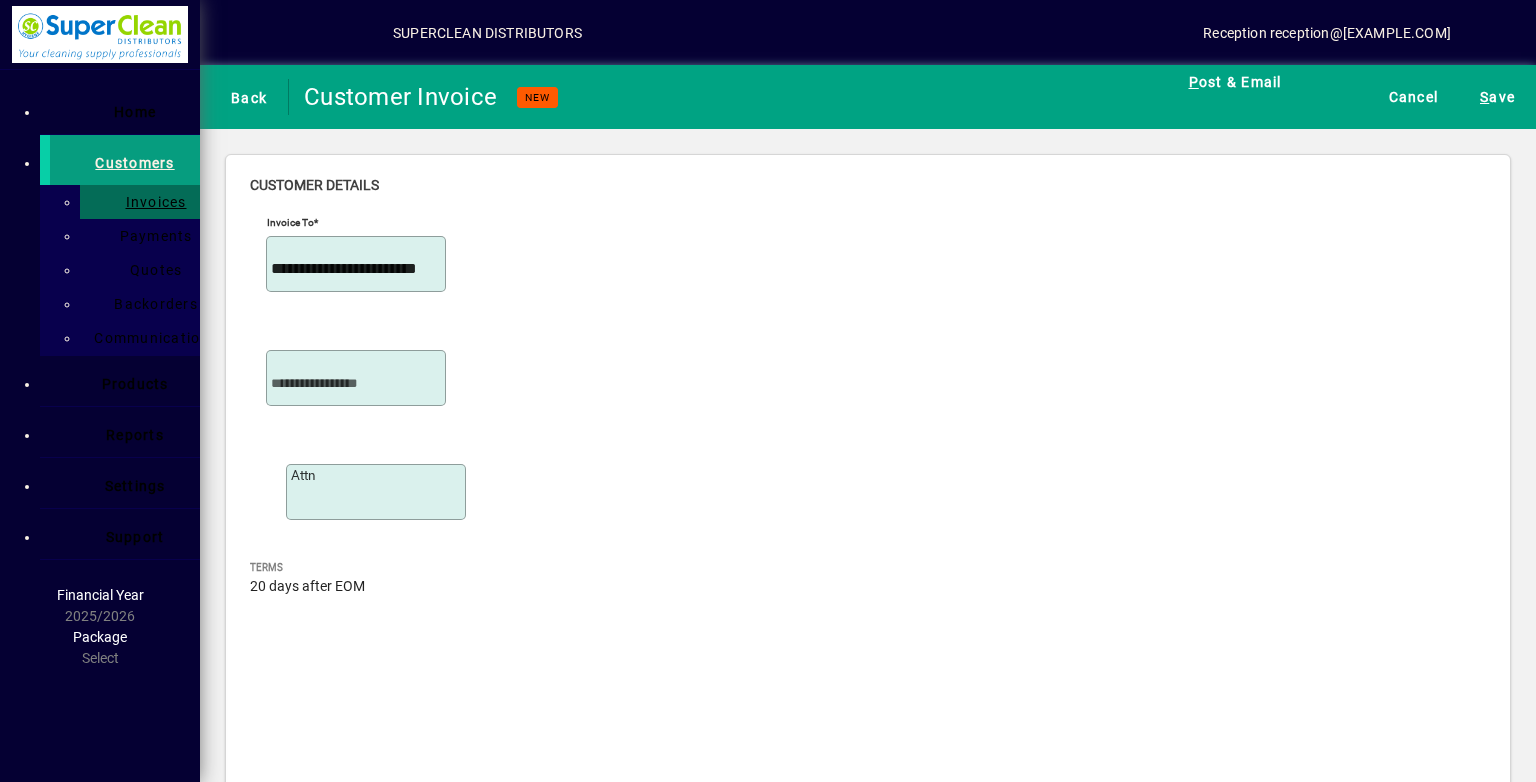 scroll, scrollTop: 200, scrollLeft: 0, axis: vertical 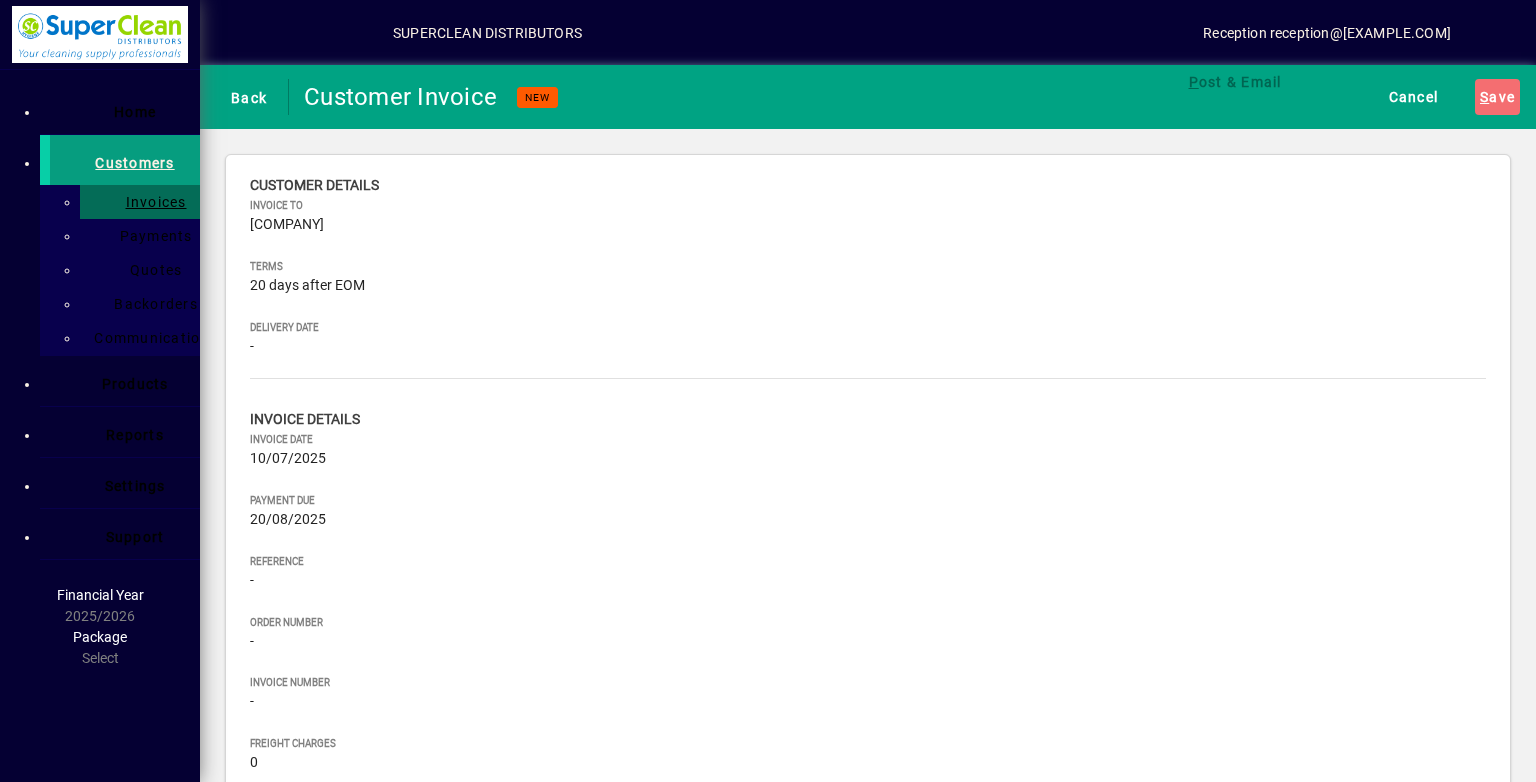 click on "MICROCB - GS MICRO  CLOTH   GLASS  BLUE CLC - Cleaning  Cloth s" at bounding box center [197, 266] 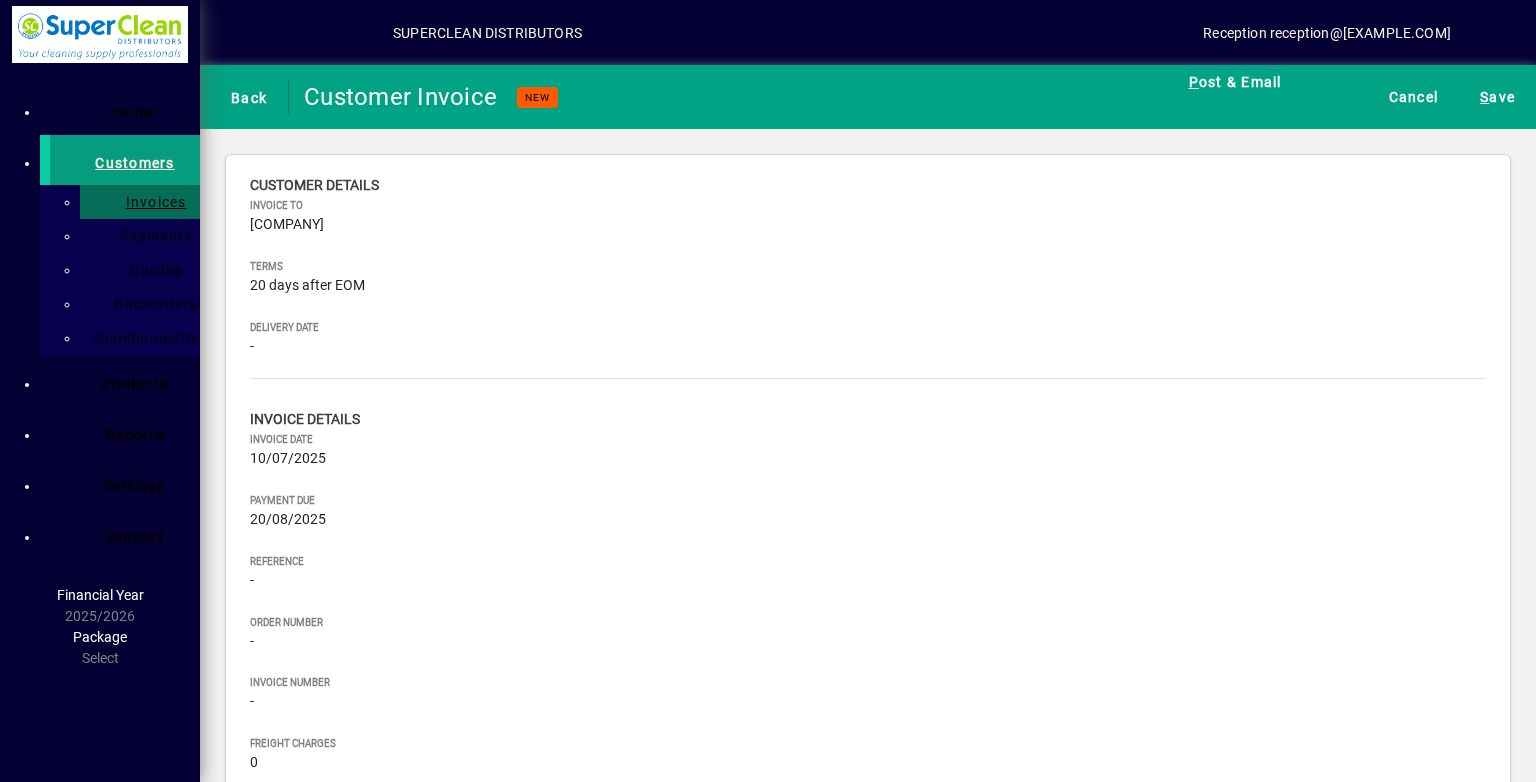 click on "Product" at bounding box center [795, 903] 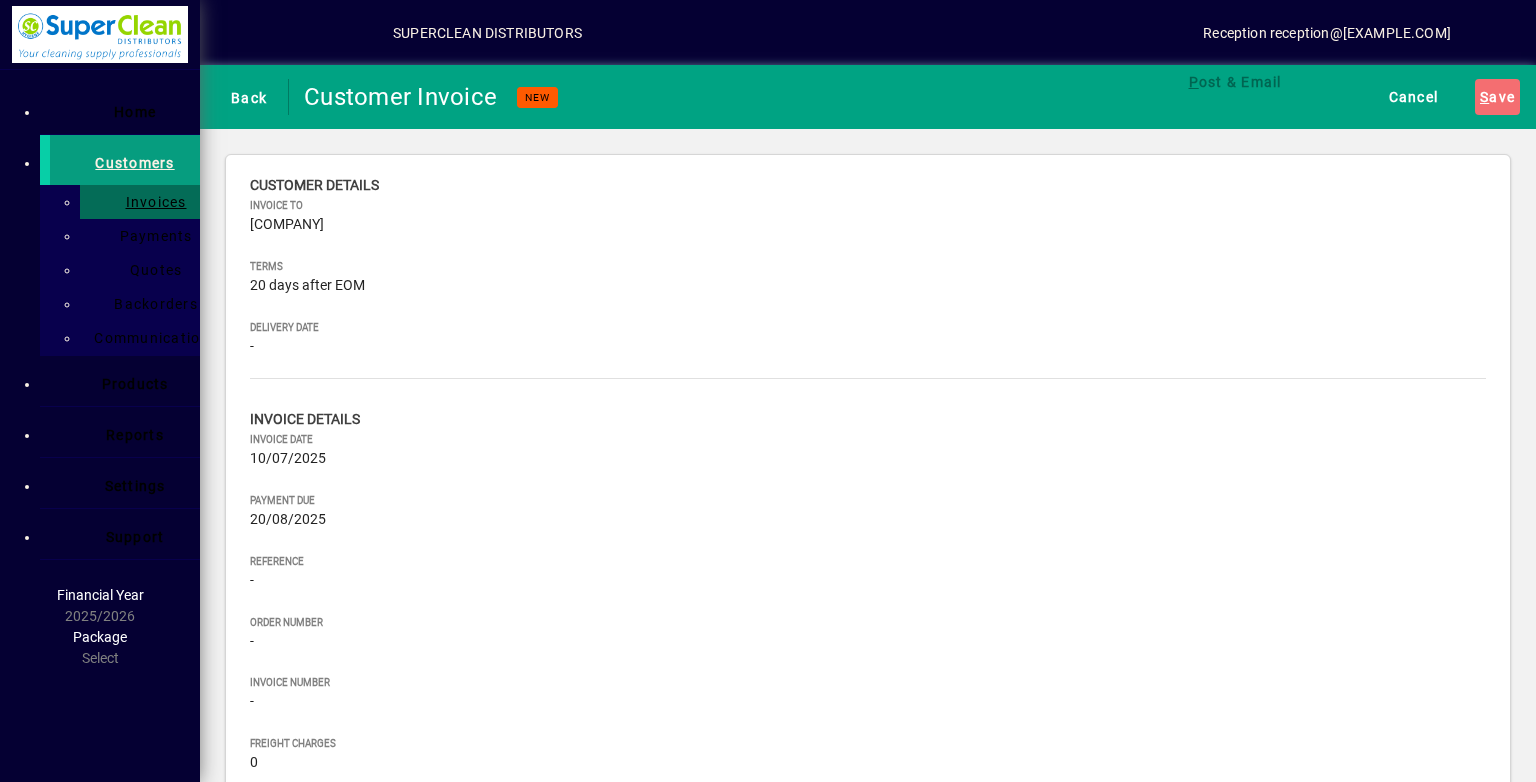 type on "**********" 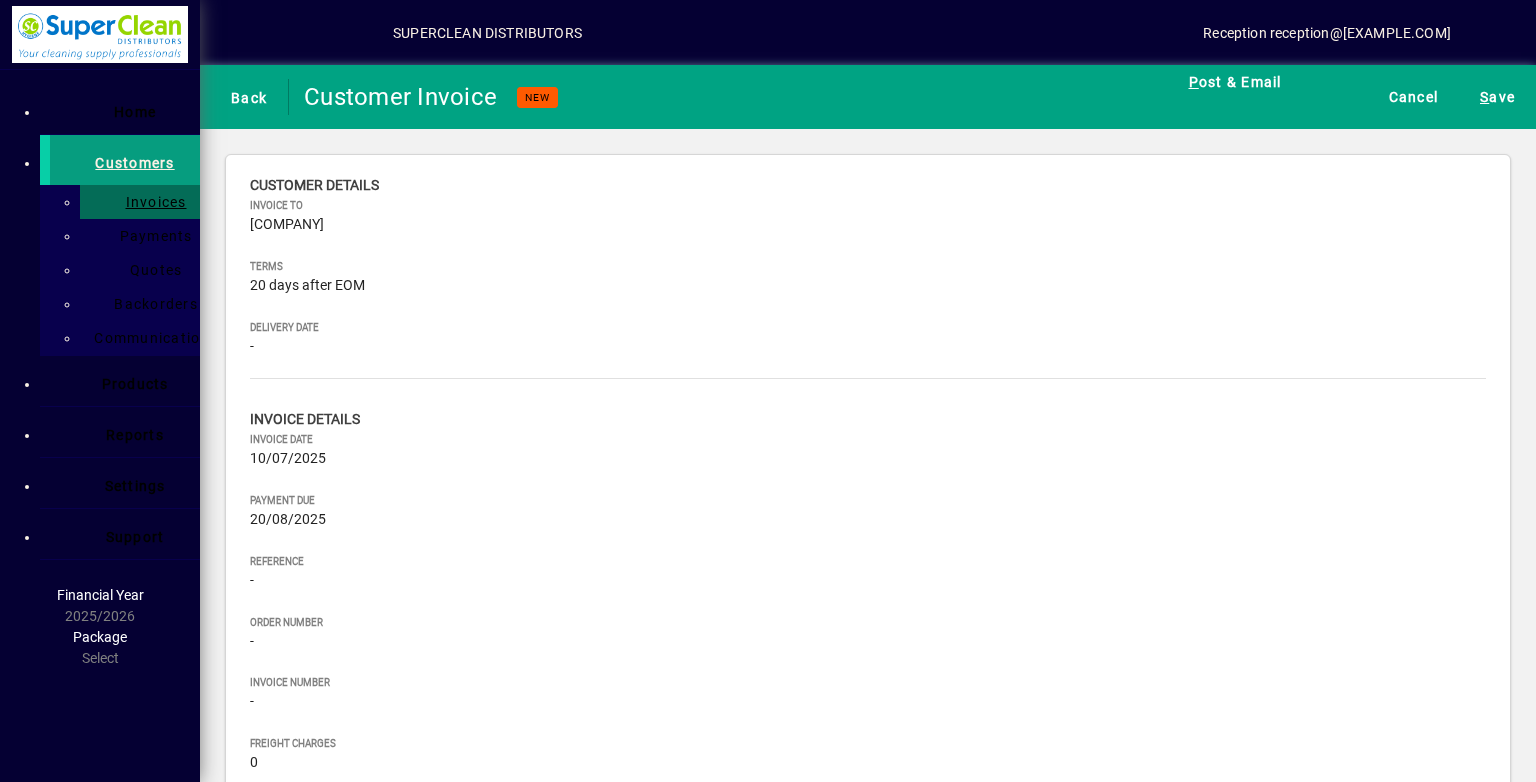 click at bounding box center (273, 985) 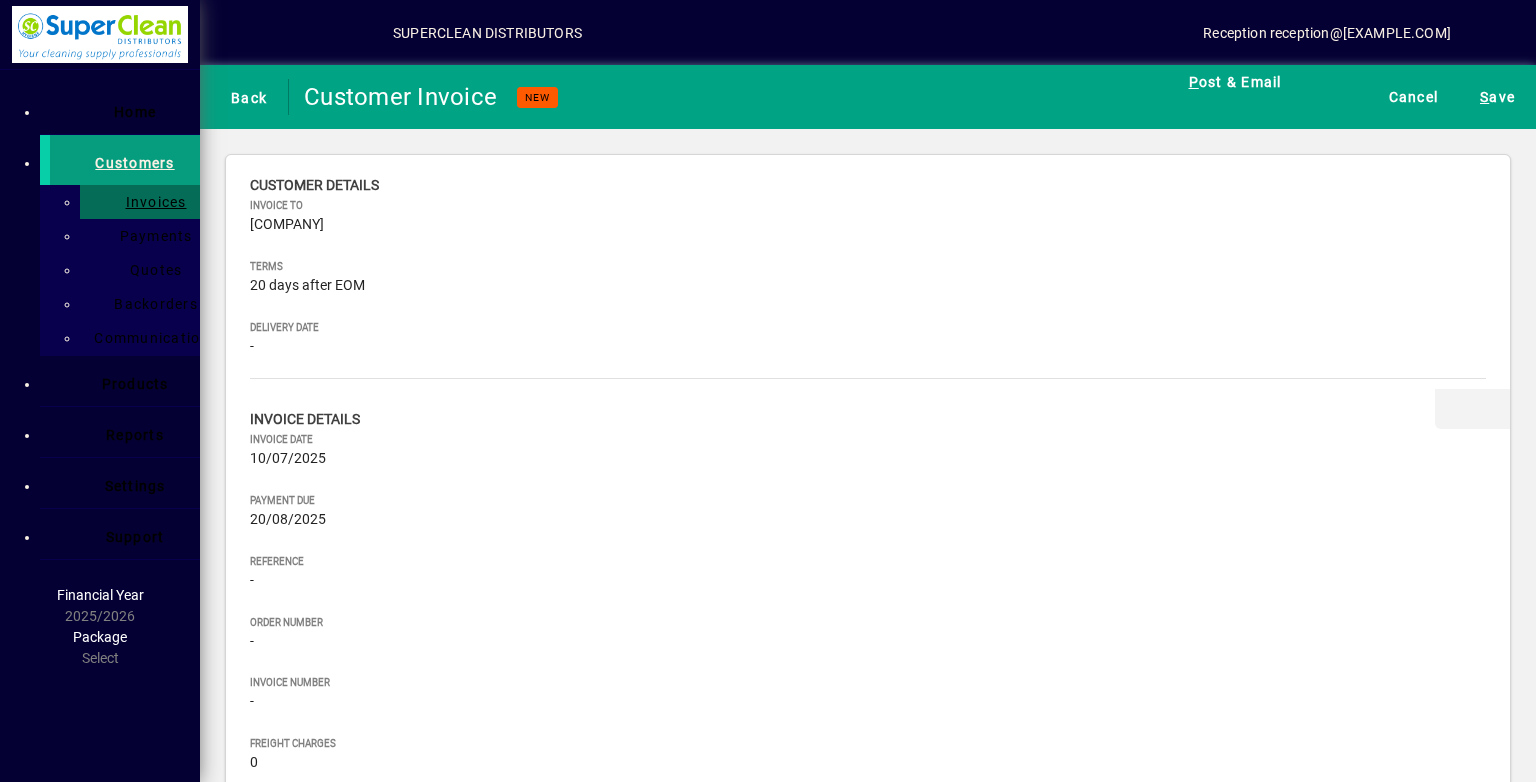 scroll, scrollTop: 0, scrollLeft: 0, axis: both 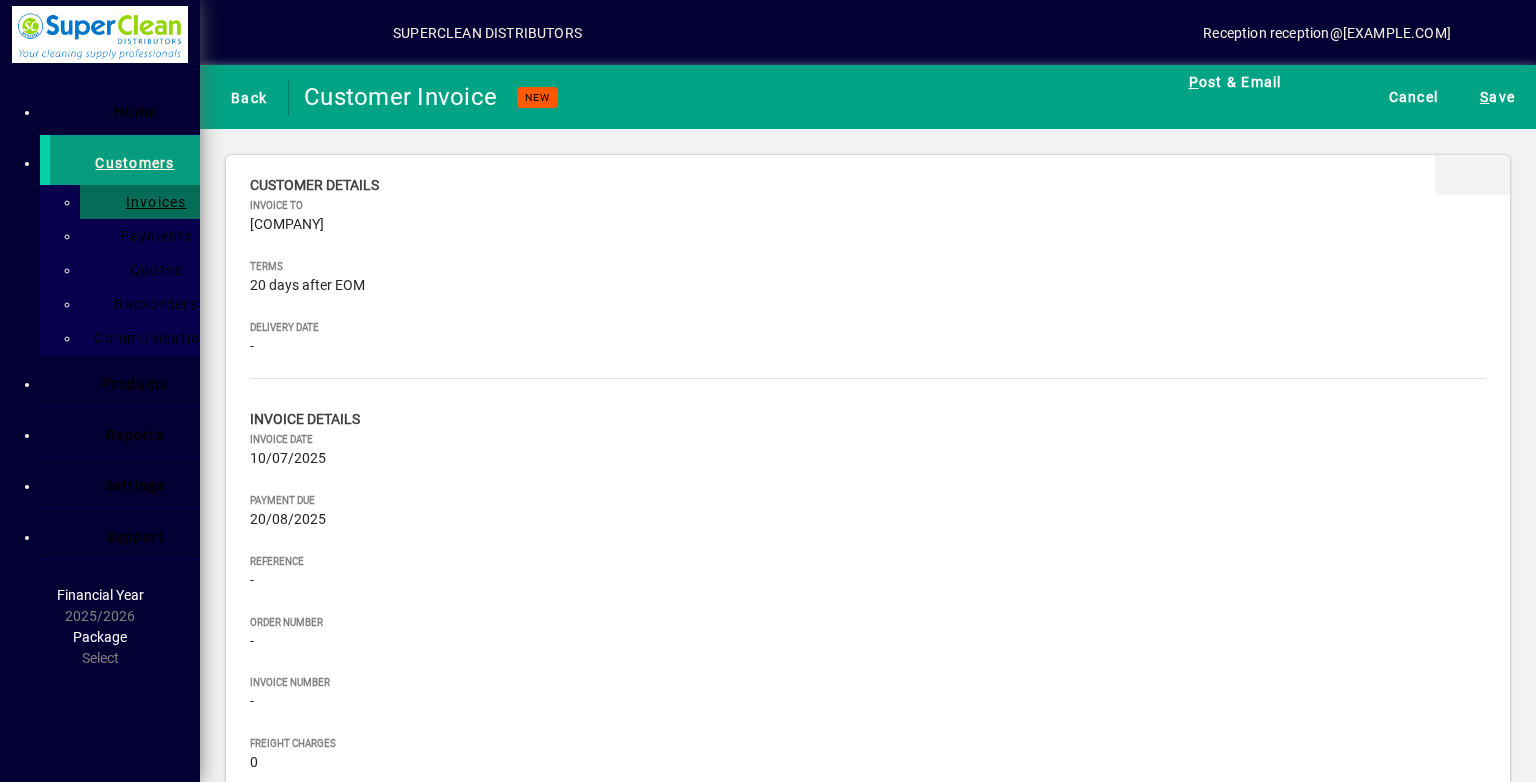 click at bounding box center [868, 175] 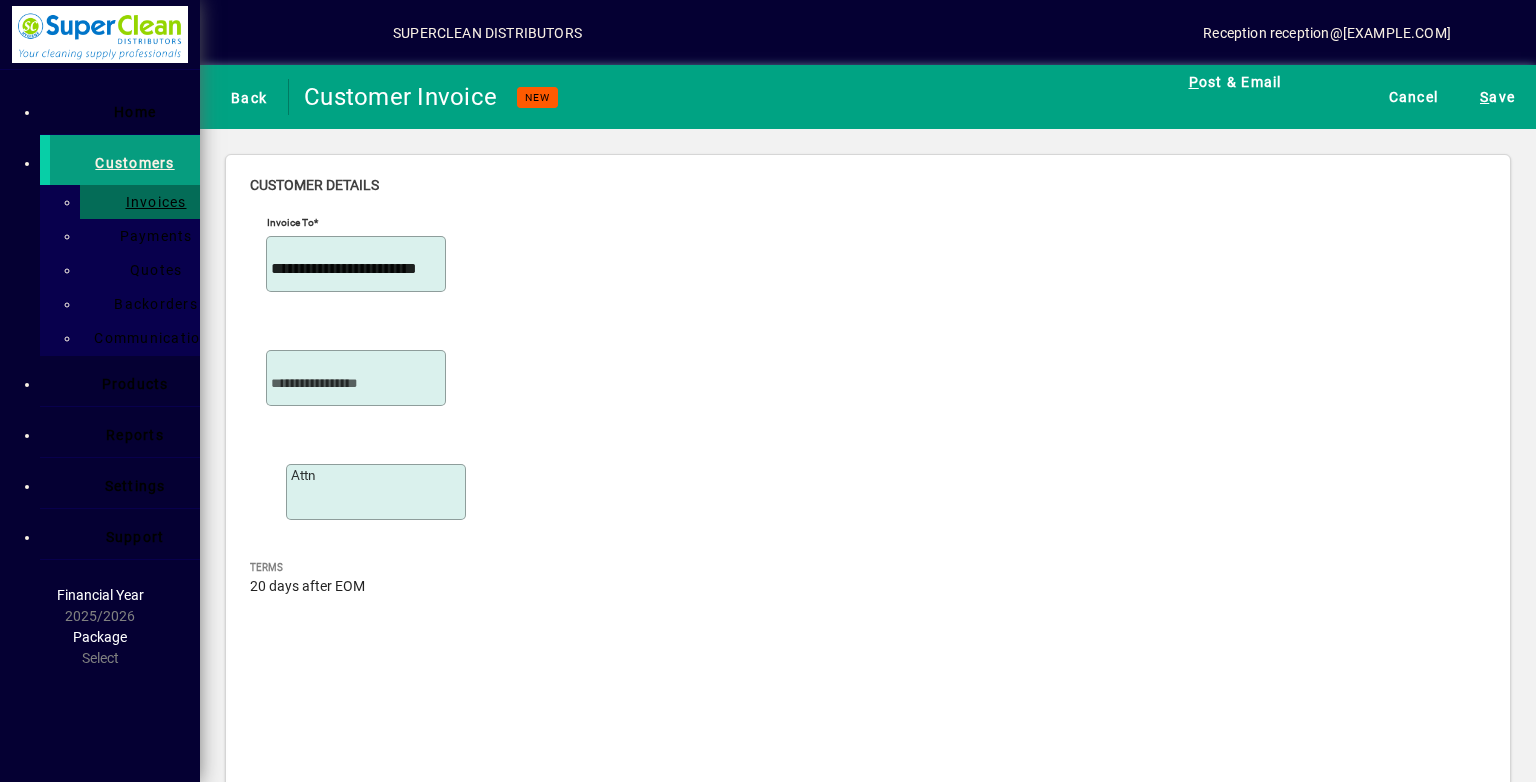 scroll, scrollTop: 706, scrollLeft: 0, axis: vertical 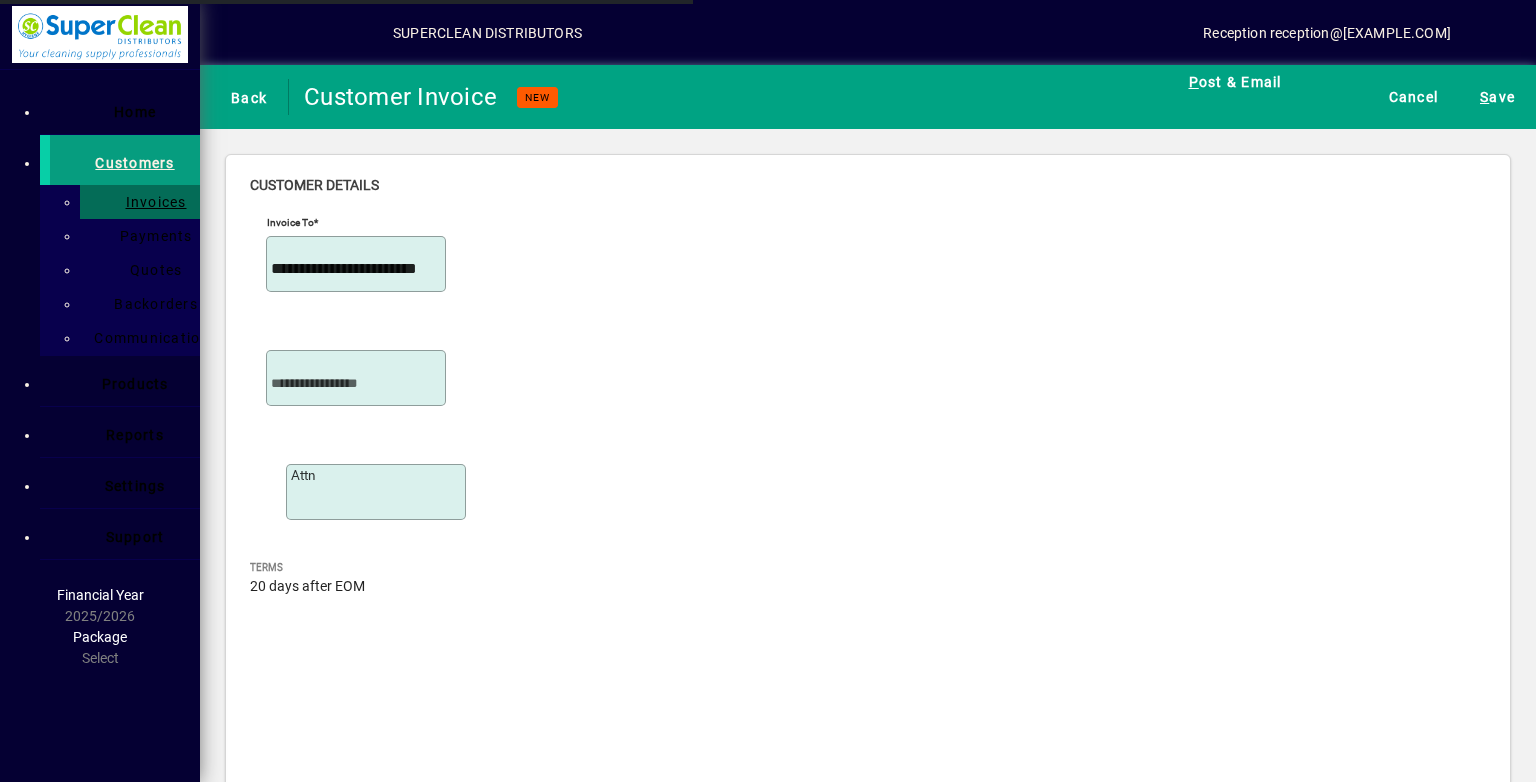 click on "**********" at bounding box center [359, 3791] 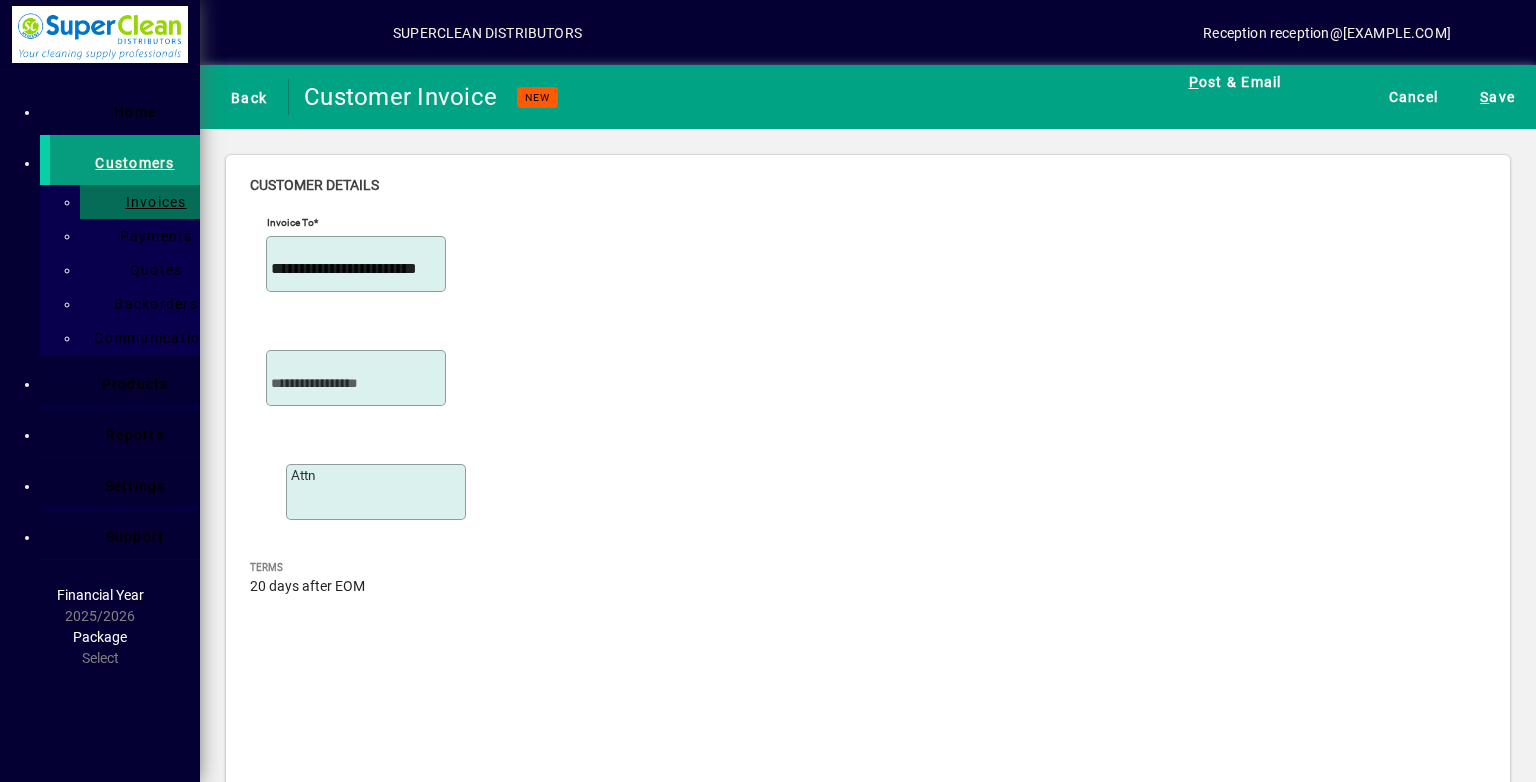 type on "*" 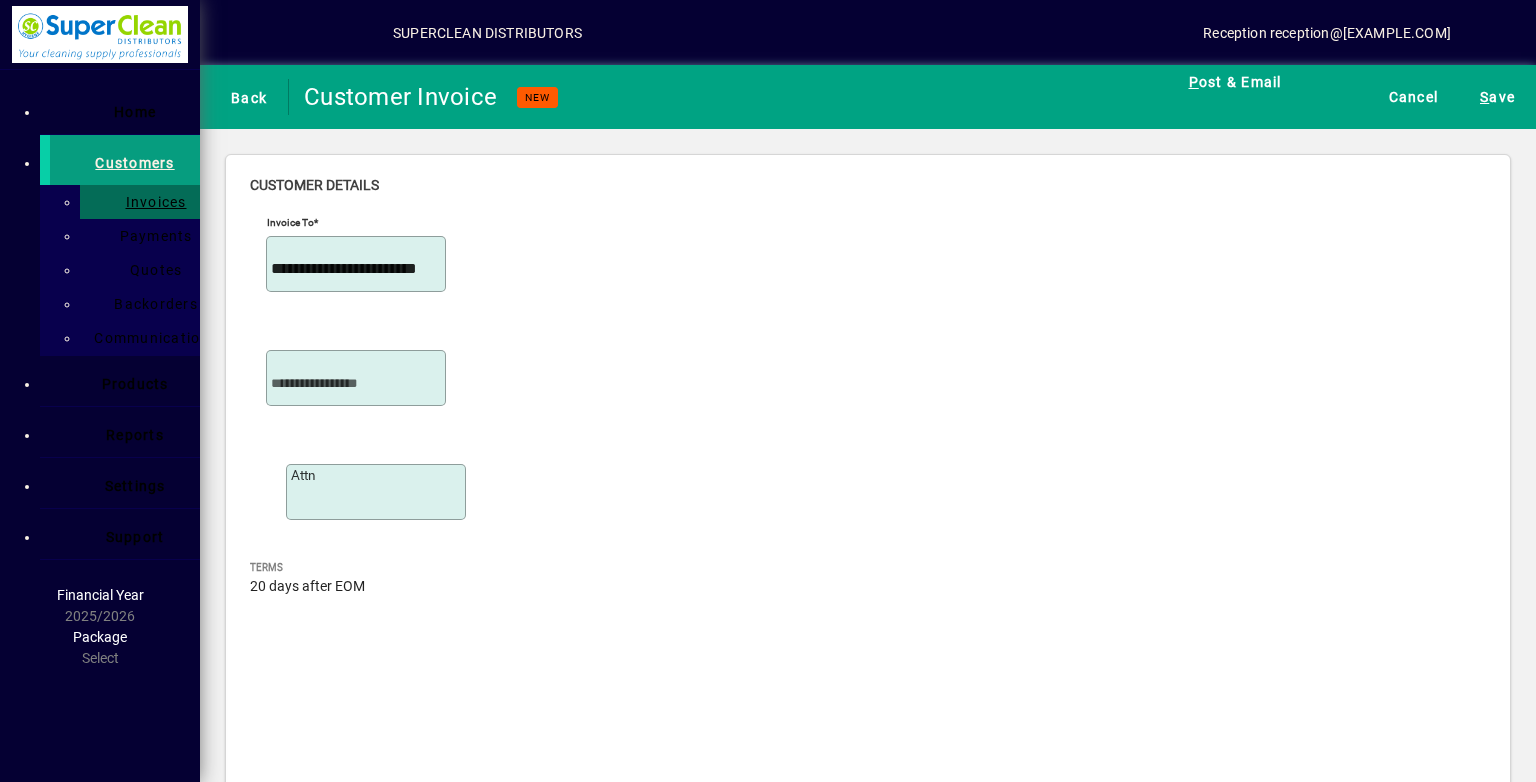 click on "Close" at bounding box center [273, 3514] 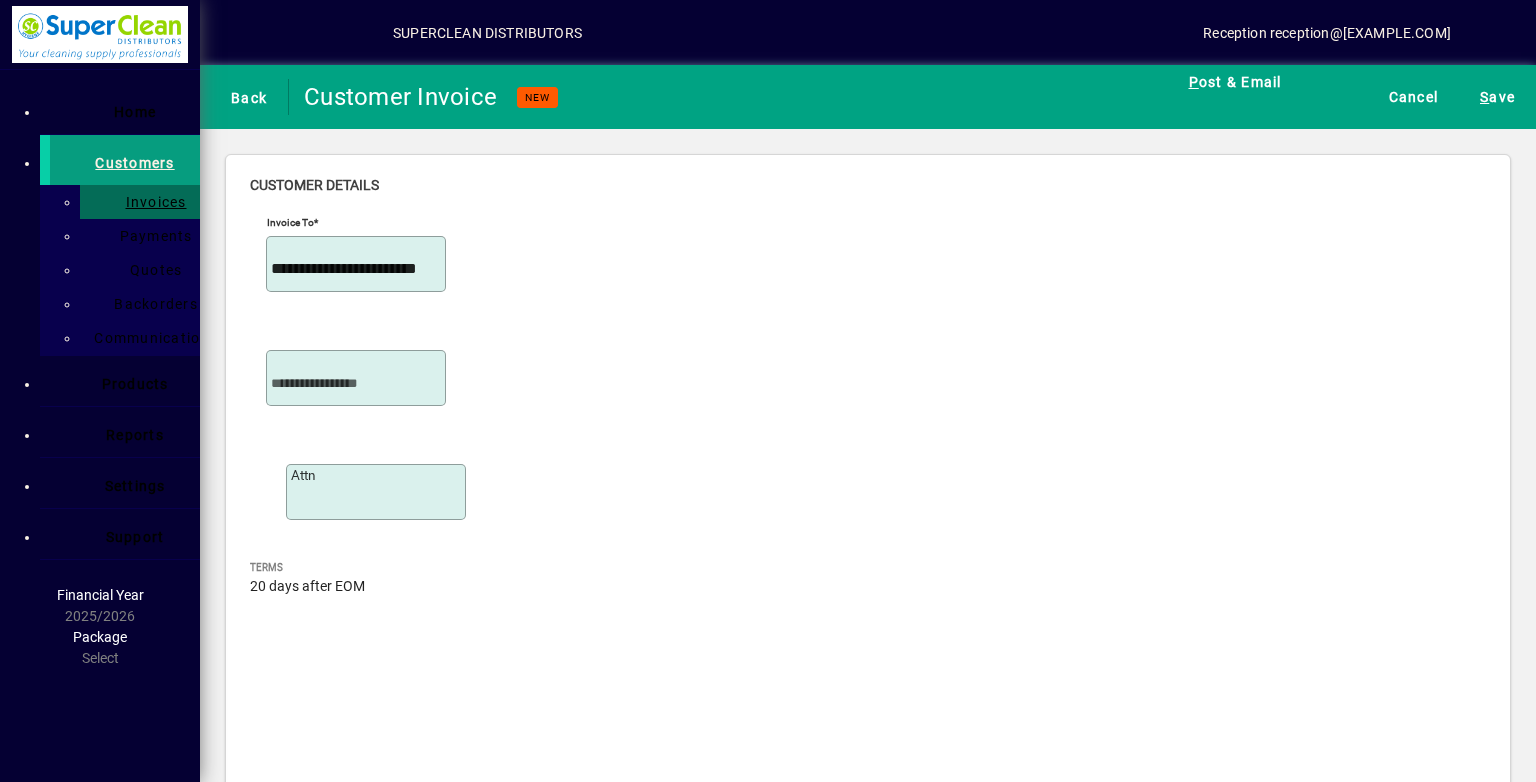 click on "FILTA MICROFIBRE GLASS CLOTH" at bounding box center [574, 3553] 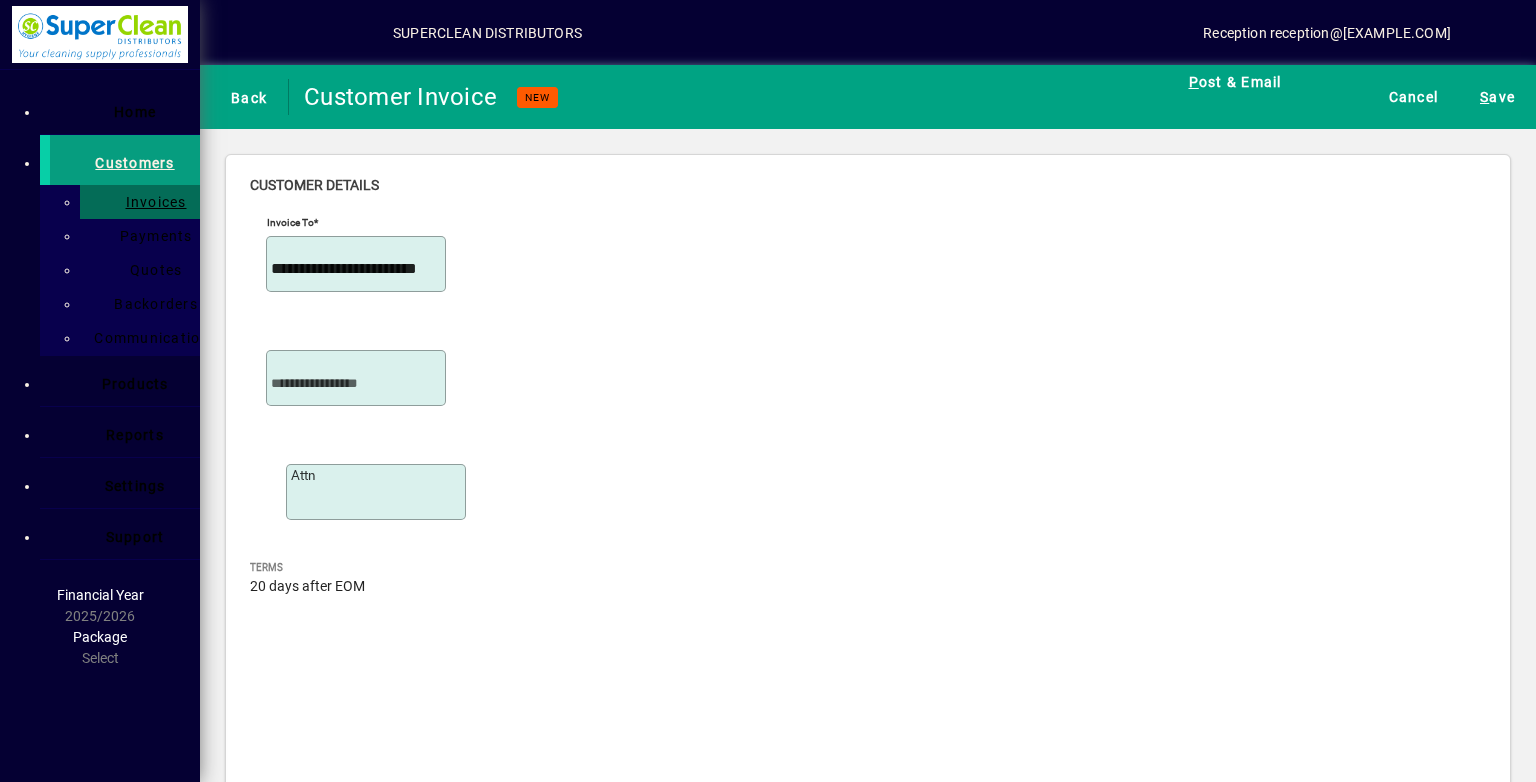 click on "Close" at bounding box center [273, 3514] 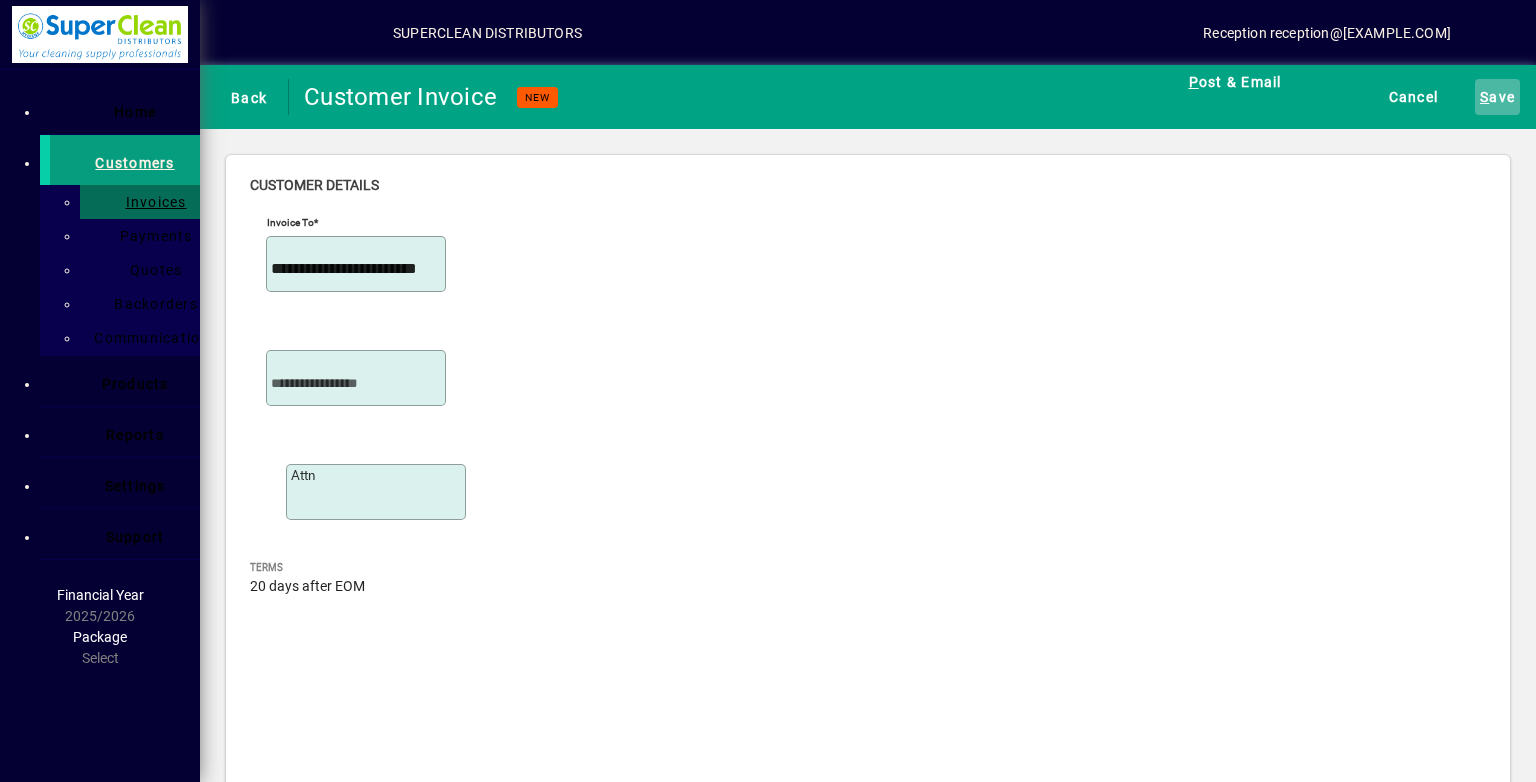 click on "S ave" at bounding box center (1497, 97) 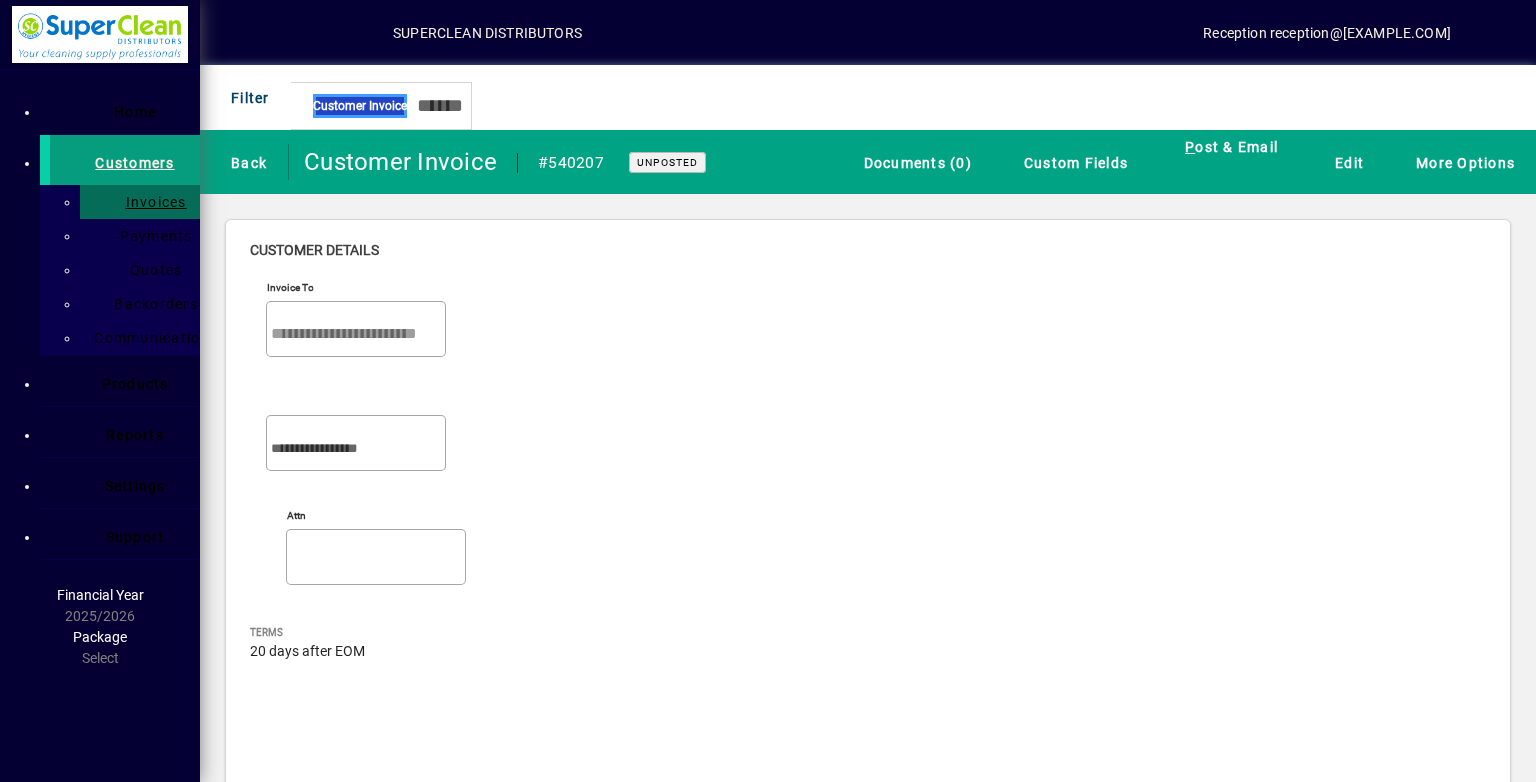 scroll, scrollTop: 1051, scrollLeft: 0, axis: vertical 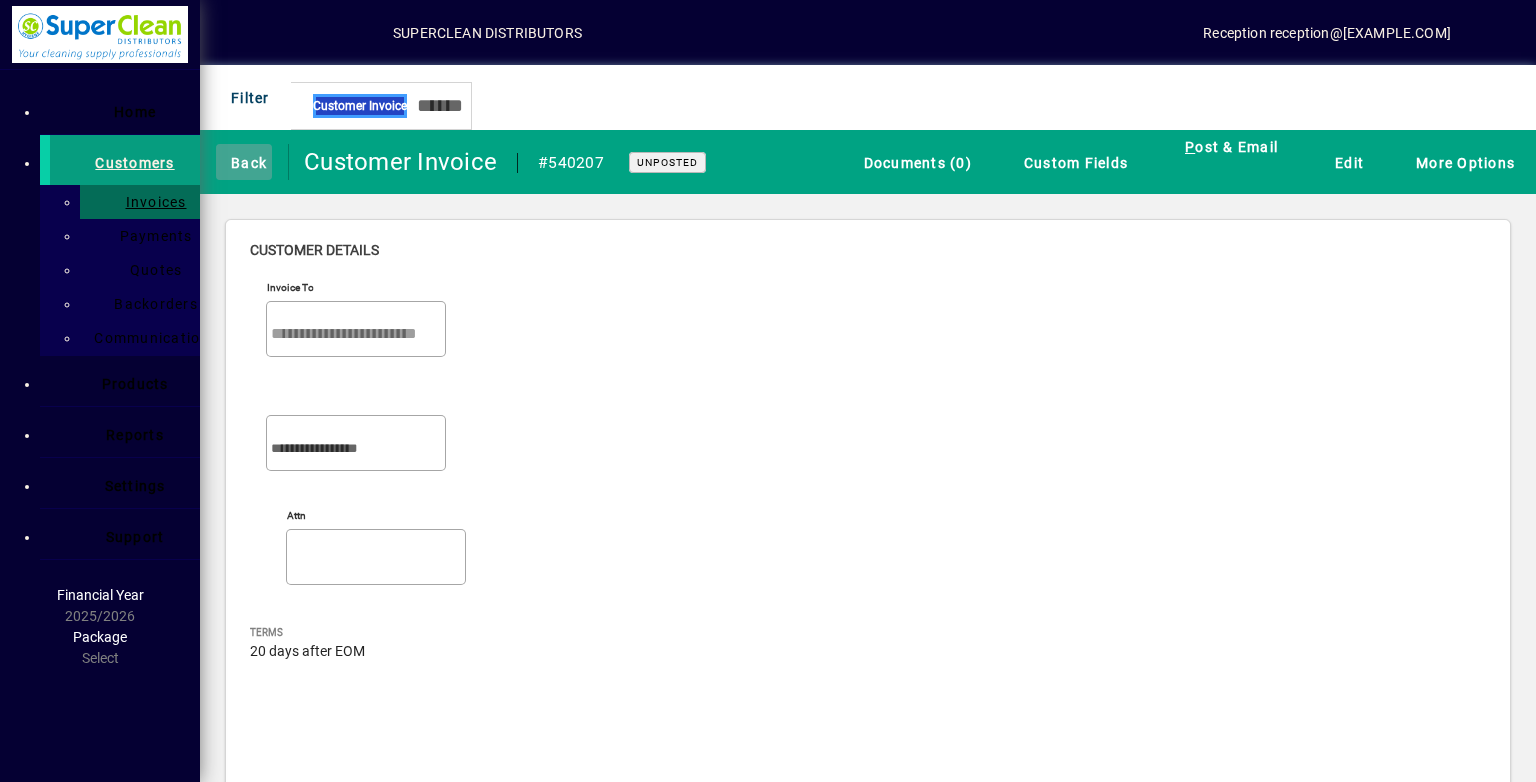 click at bounding box center [221, 161] 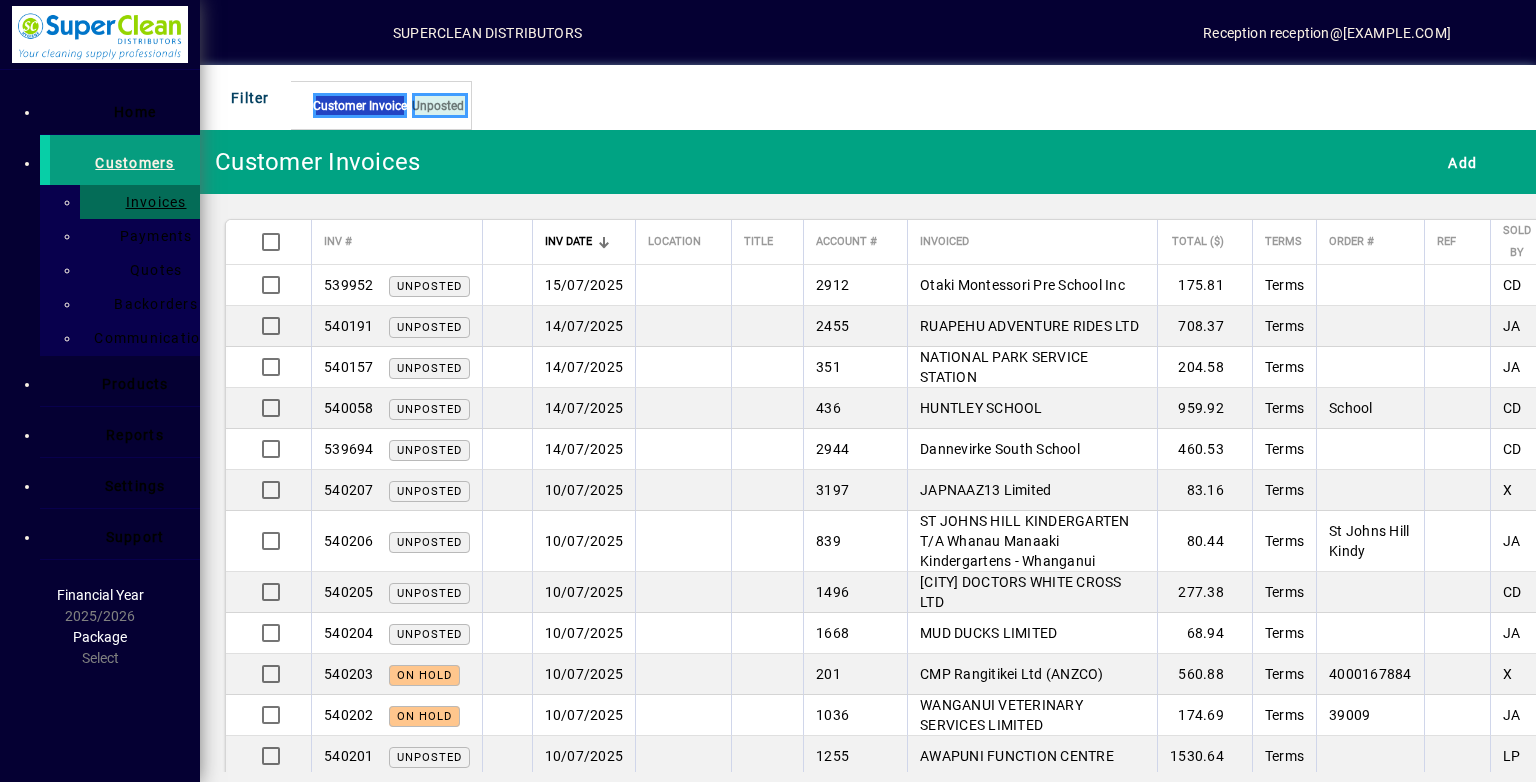 click on "JAPNAAZ13 Limited" at bounding box center (1032, 285) 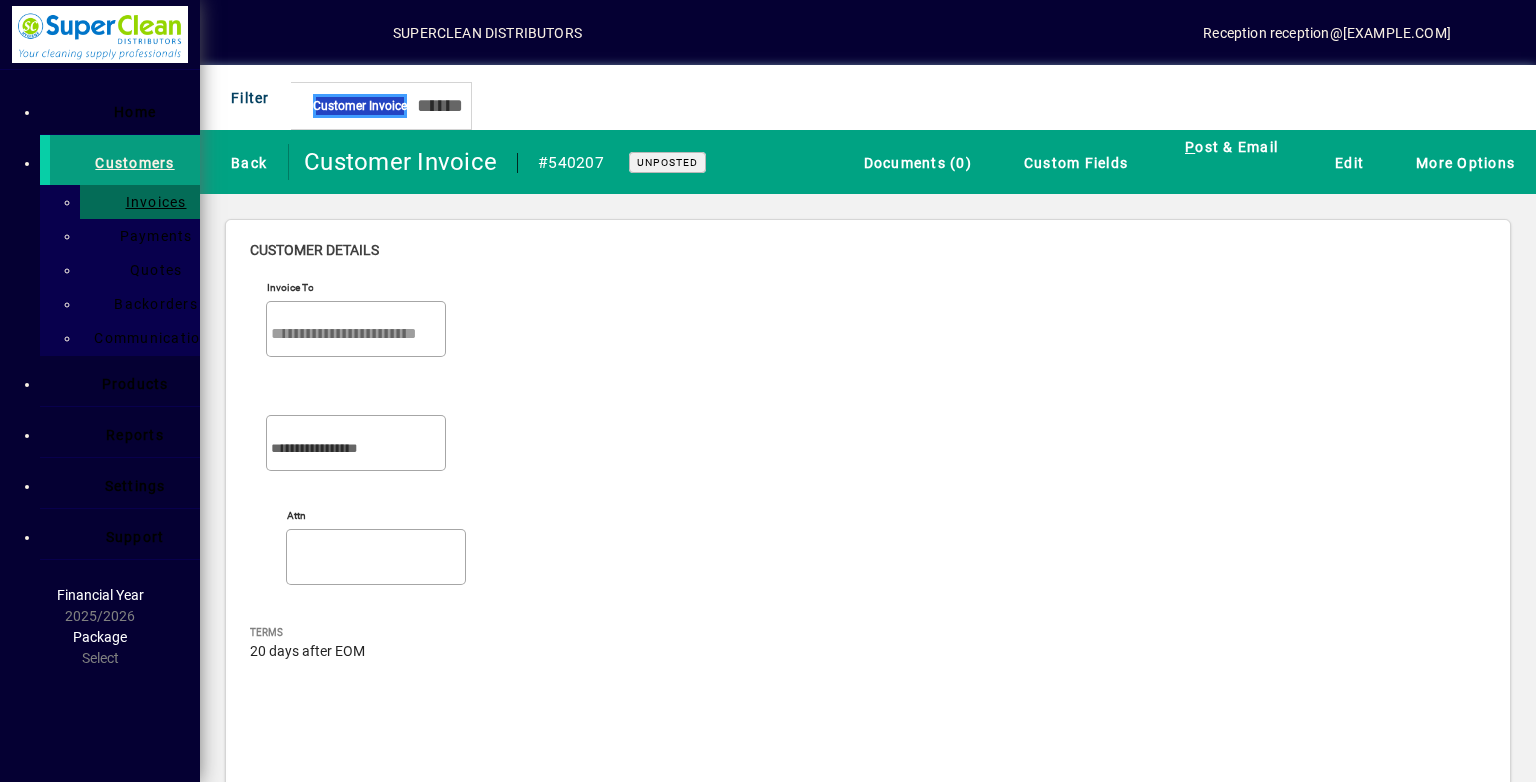 scroll, scrollTop: 1051, scrollLeft: 0, axis: vertical 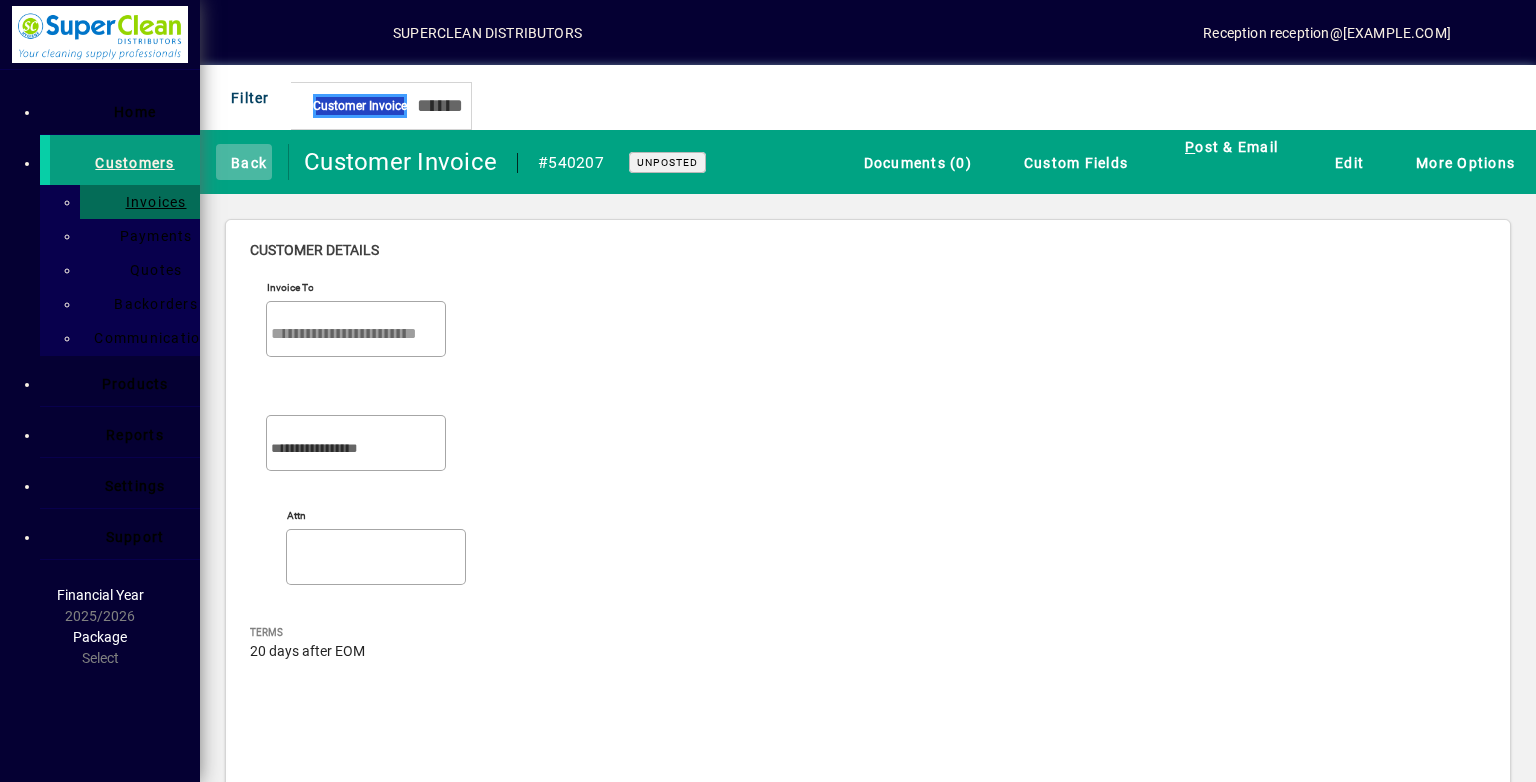 click on "Back" at bounding box center (244, 162) 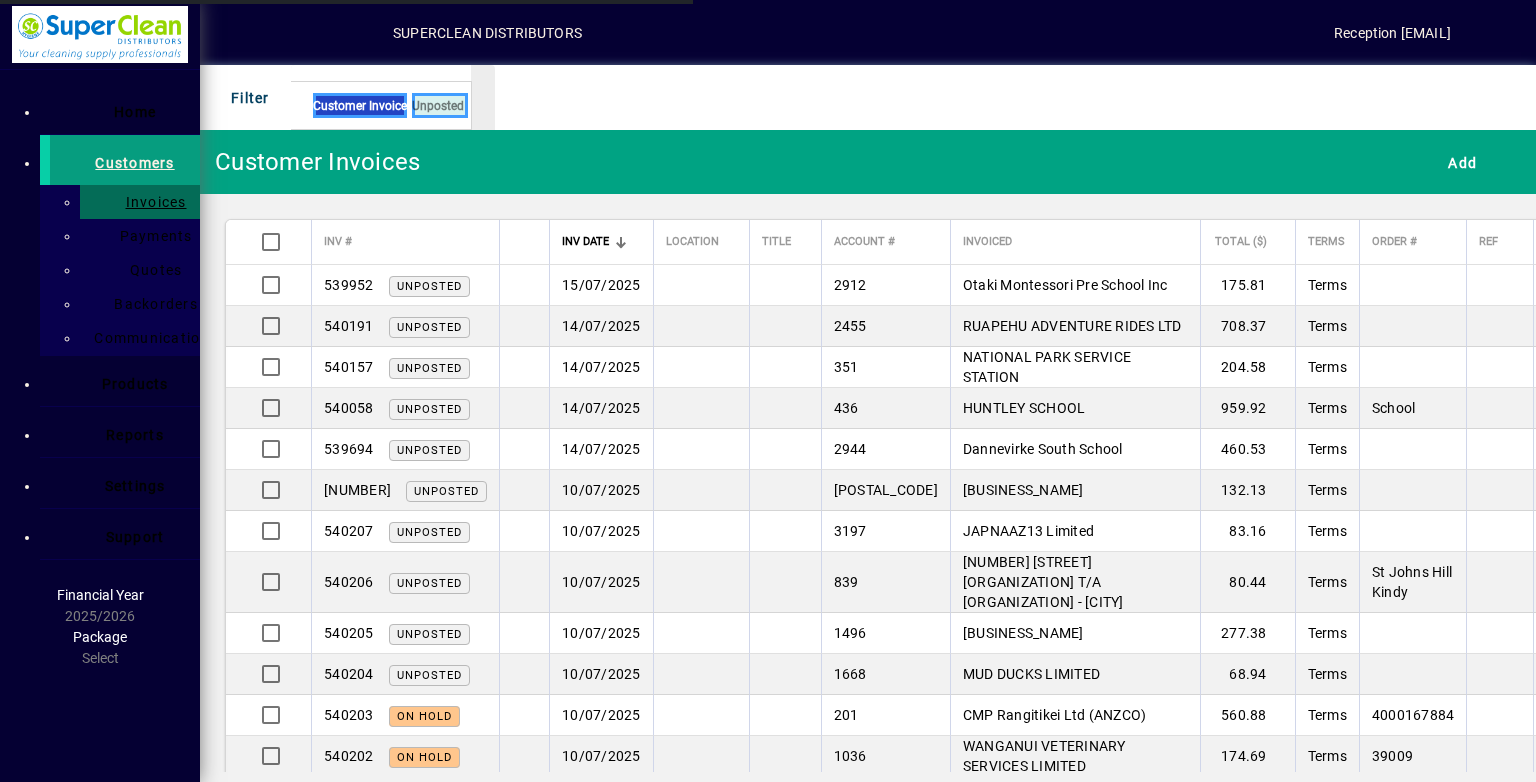 scroll, scrollTop: 0, scrollLeft: 0, axis: both 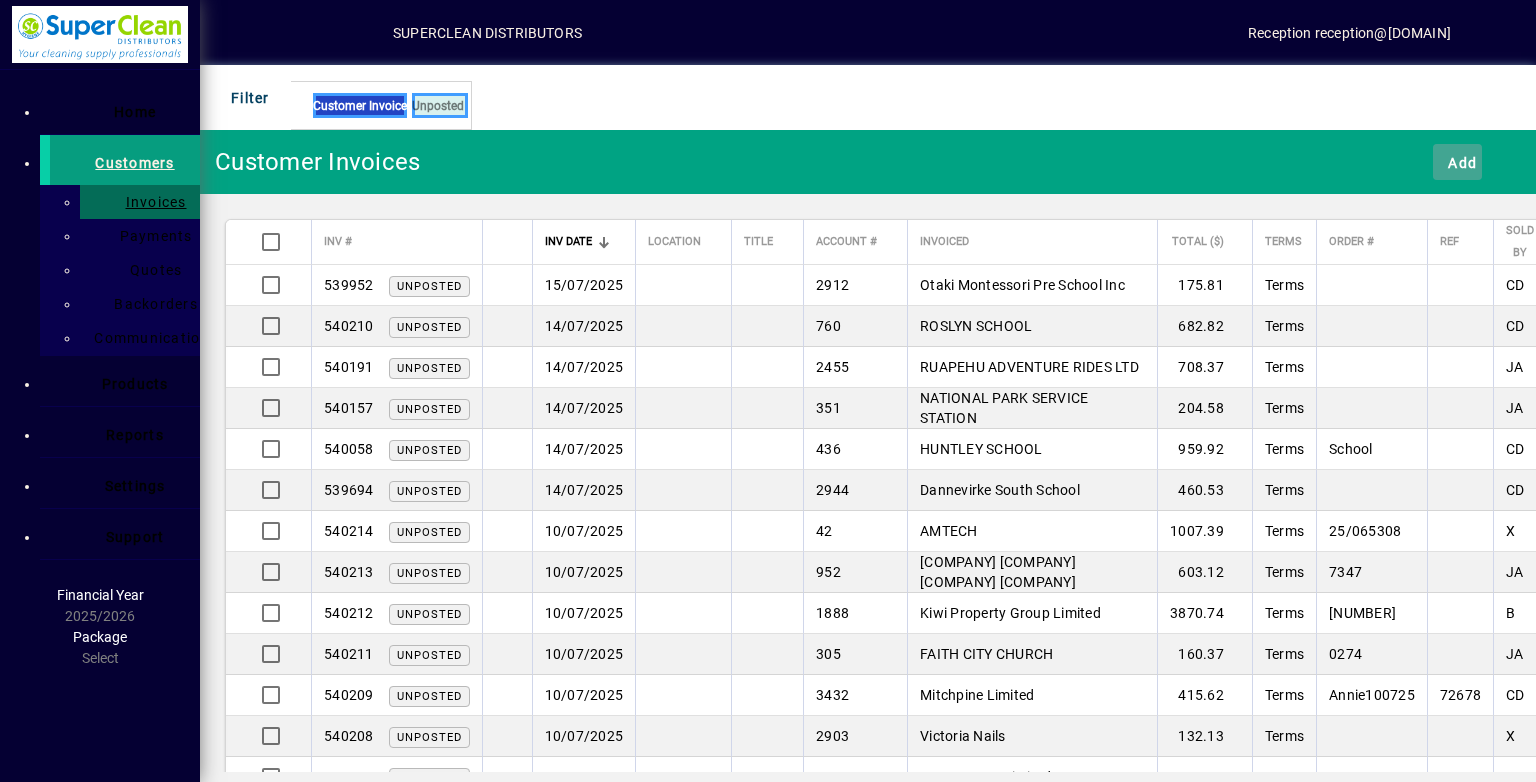 click at bounding box center (1457, 162) 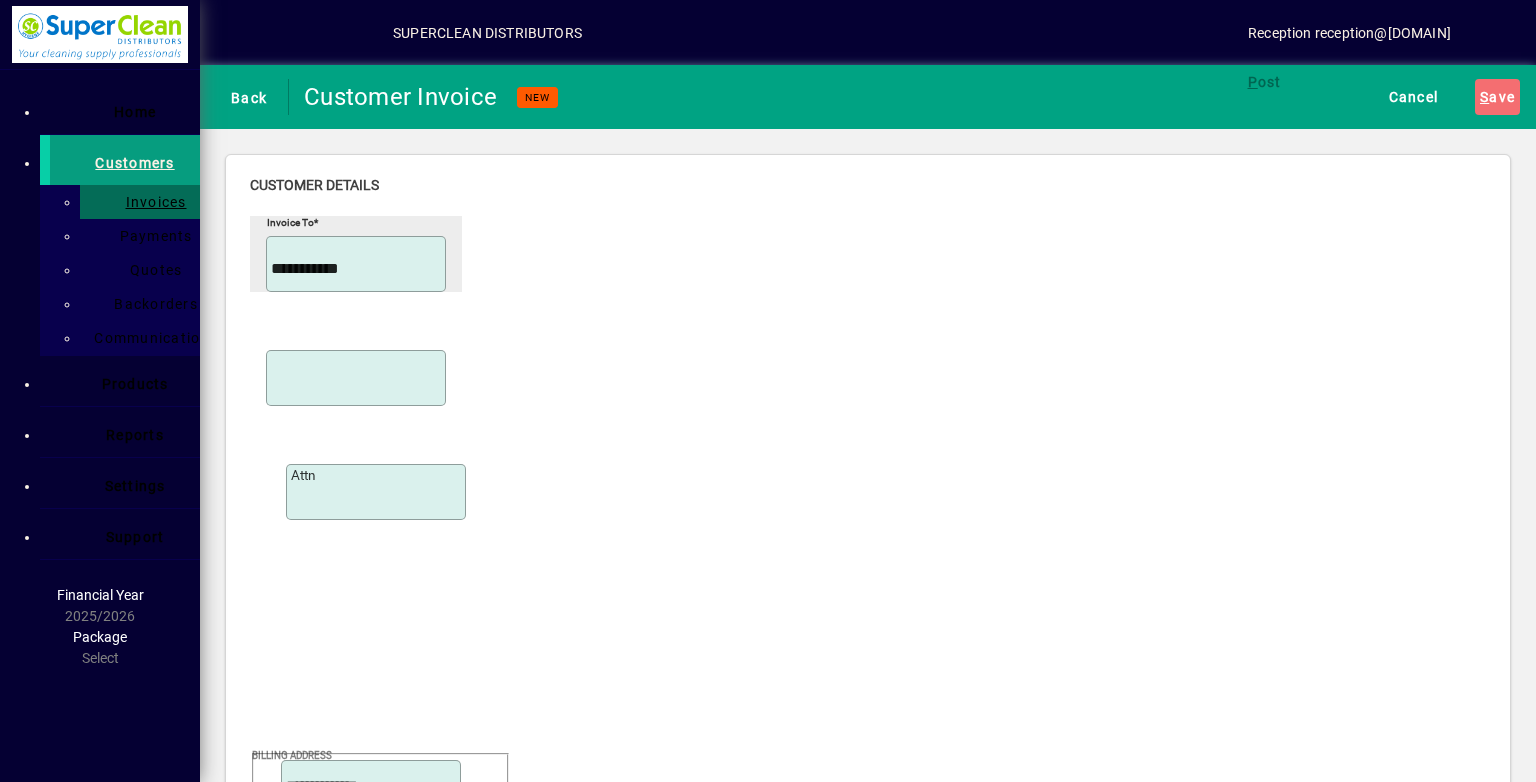 type on "**********" 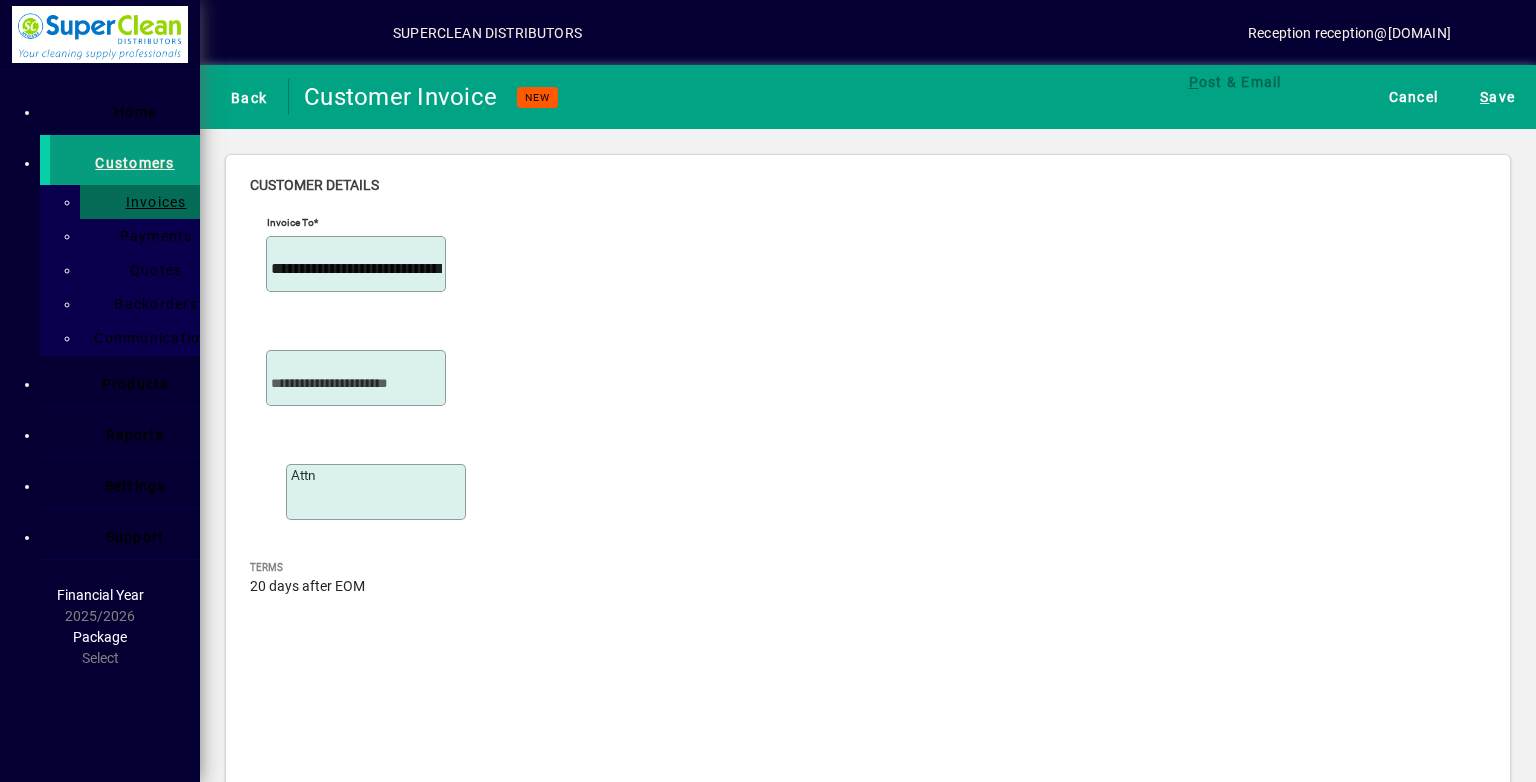 scroll, scrollTop: 760, scrollLeft: 0, axis: vertical 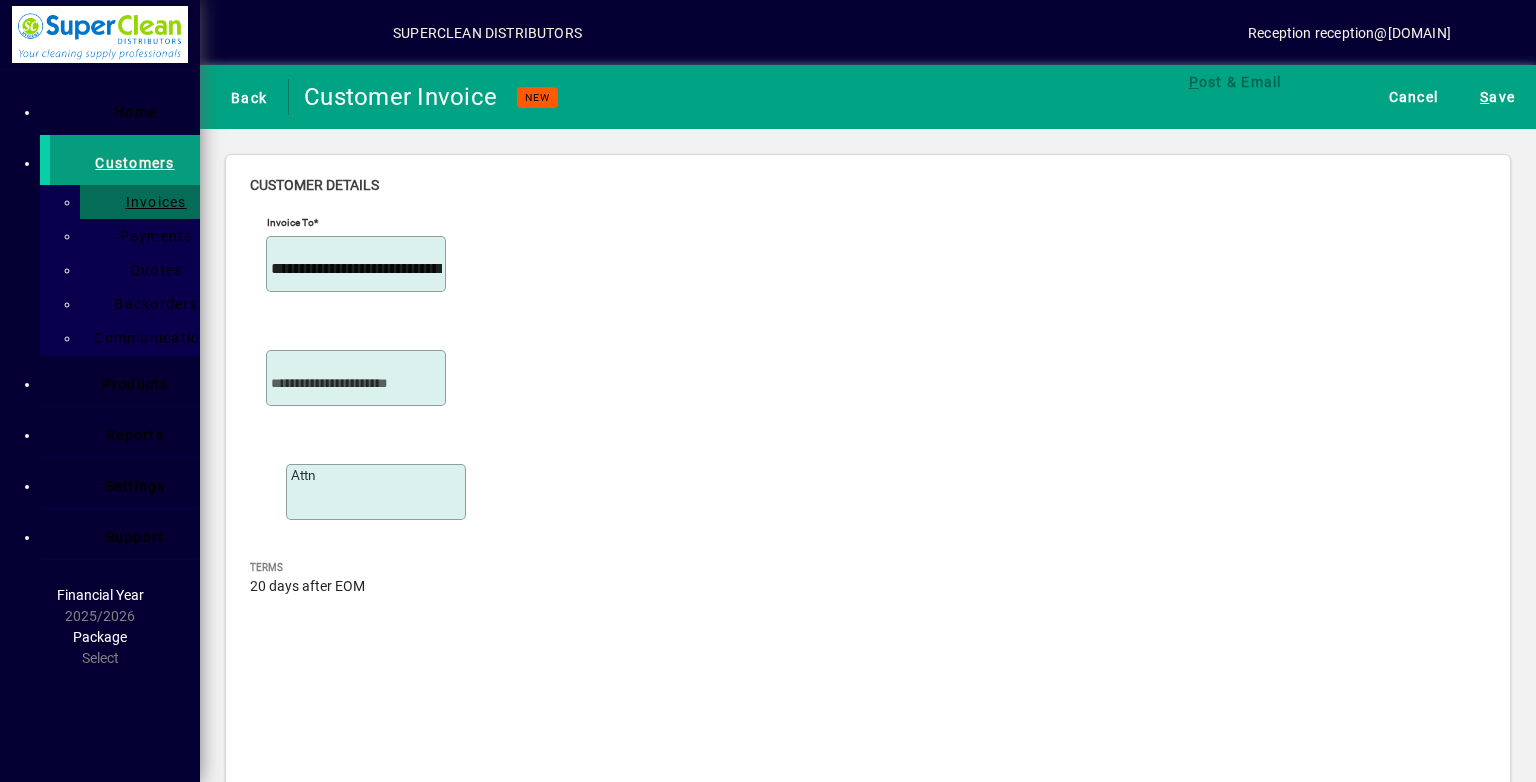 click at bounding box center [462, 3930] 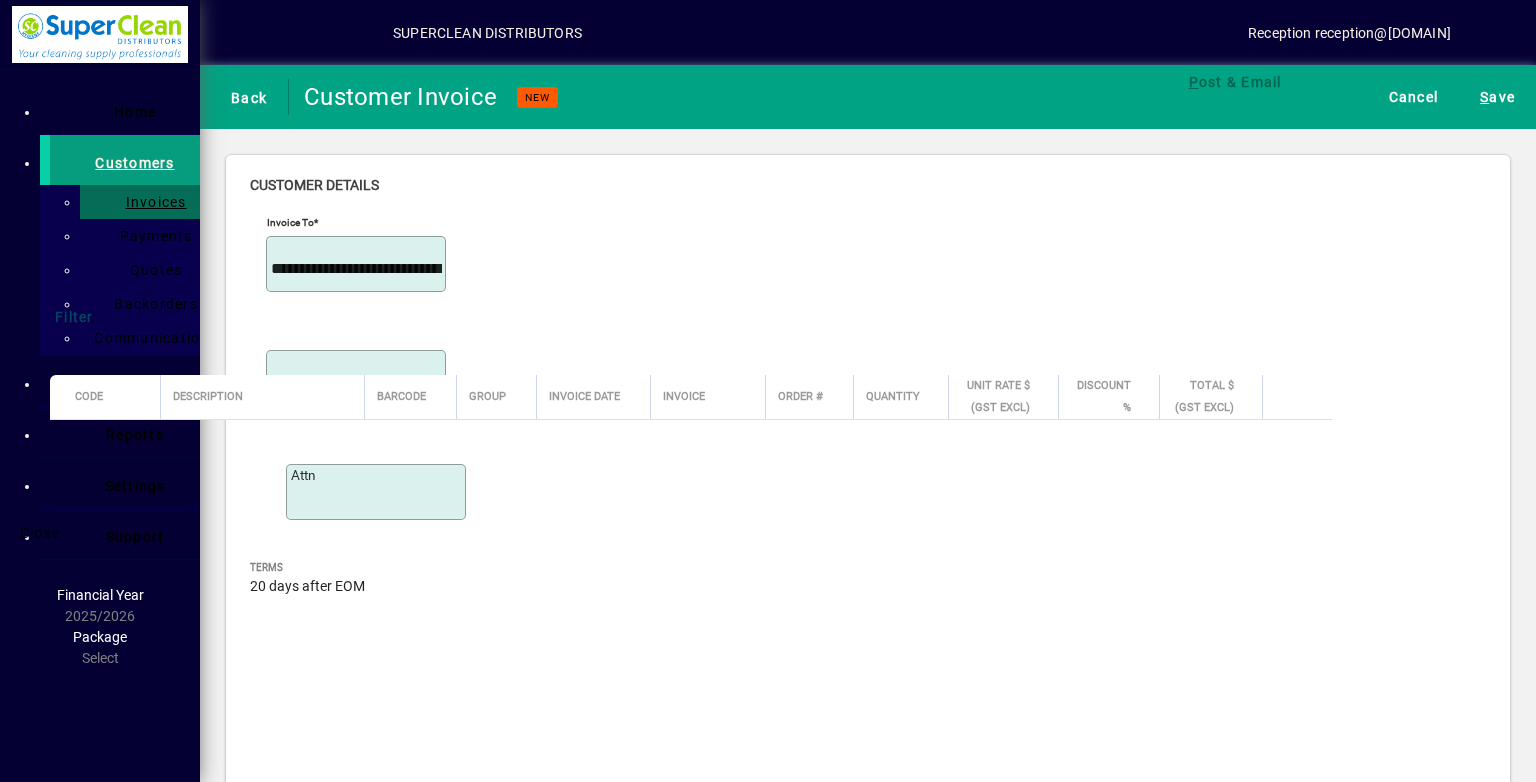 type on "***" 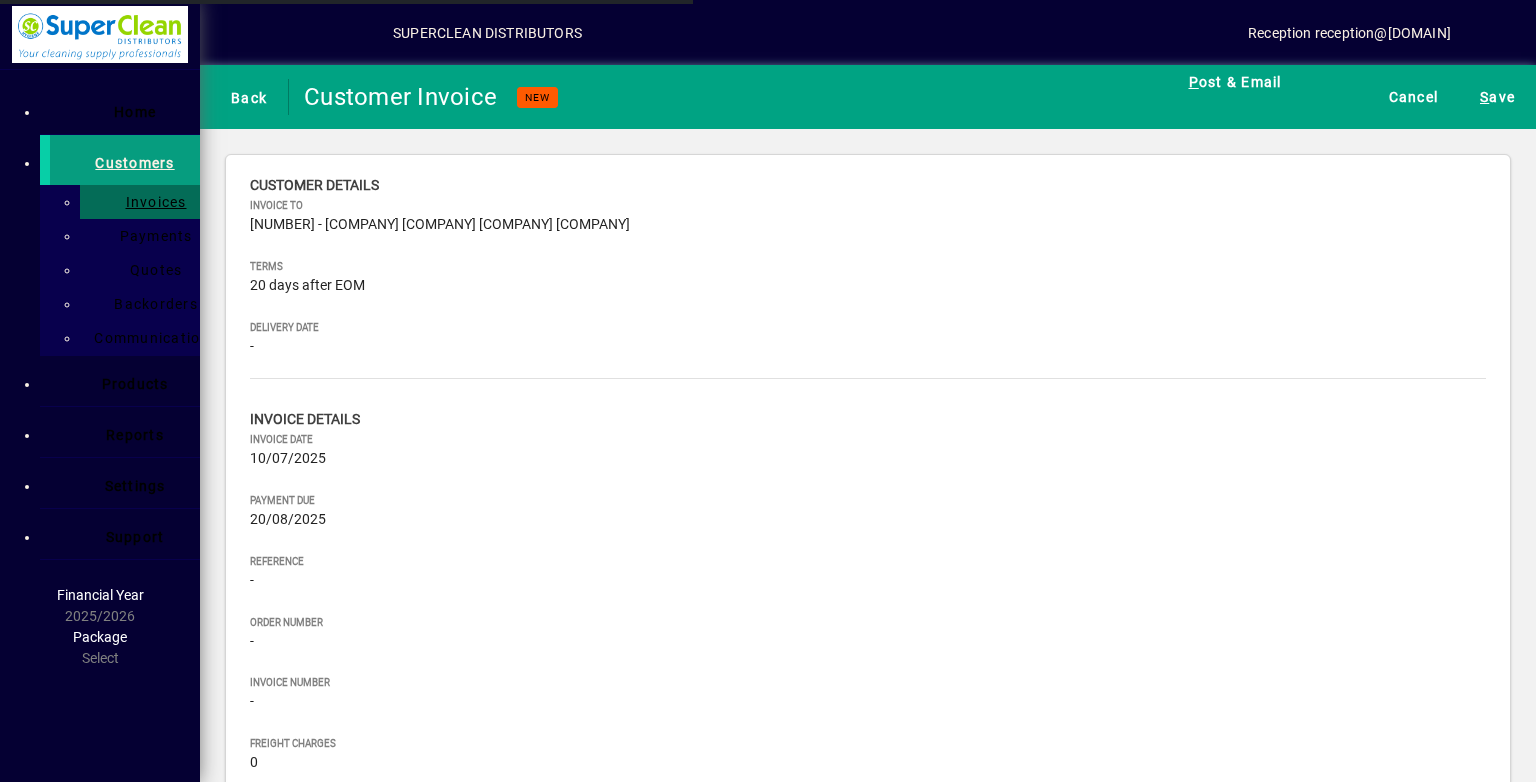 scroll, scrollTop: 44, scrollLeft: 0, axis: vertical 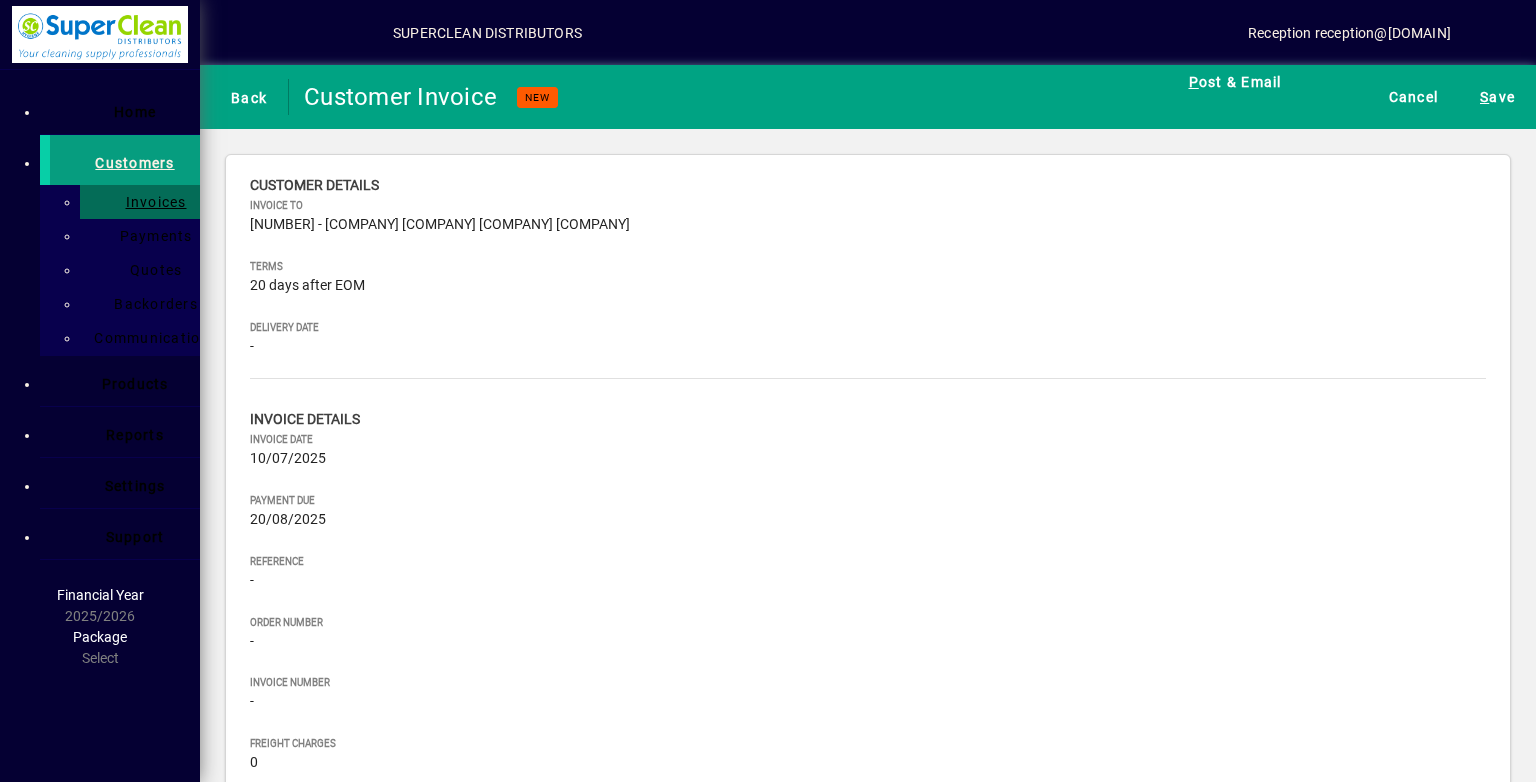 click on "Product" at bounding box center (795, 903) 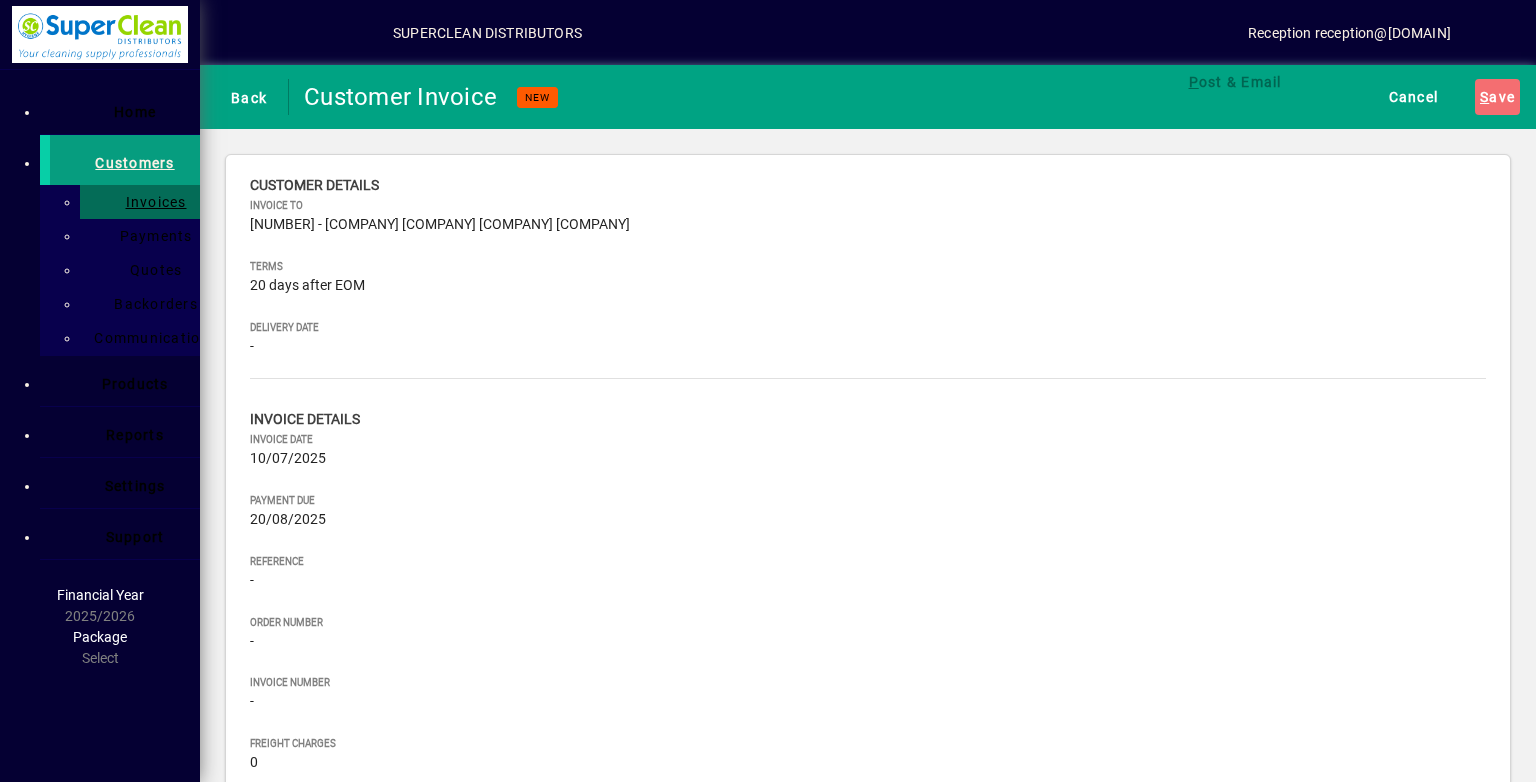 click on "Product History" at bounding box center [462, 919] 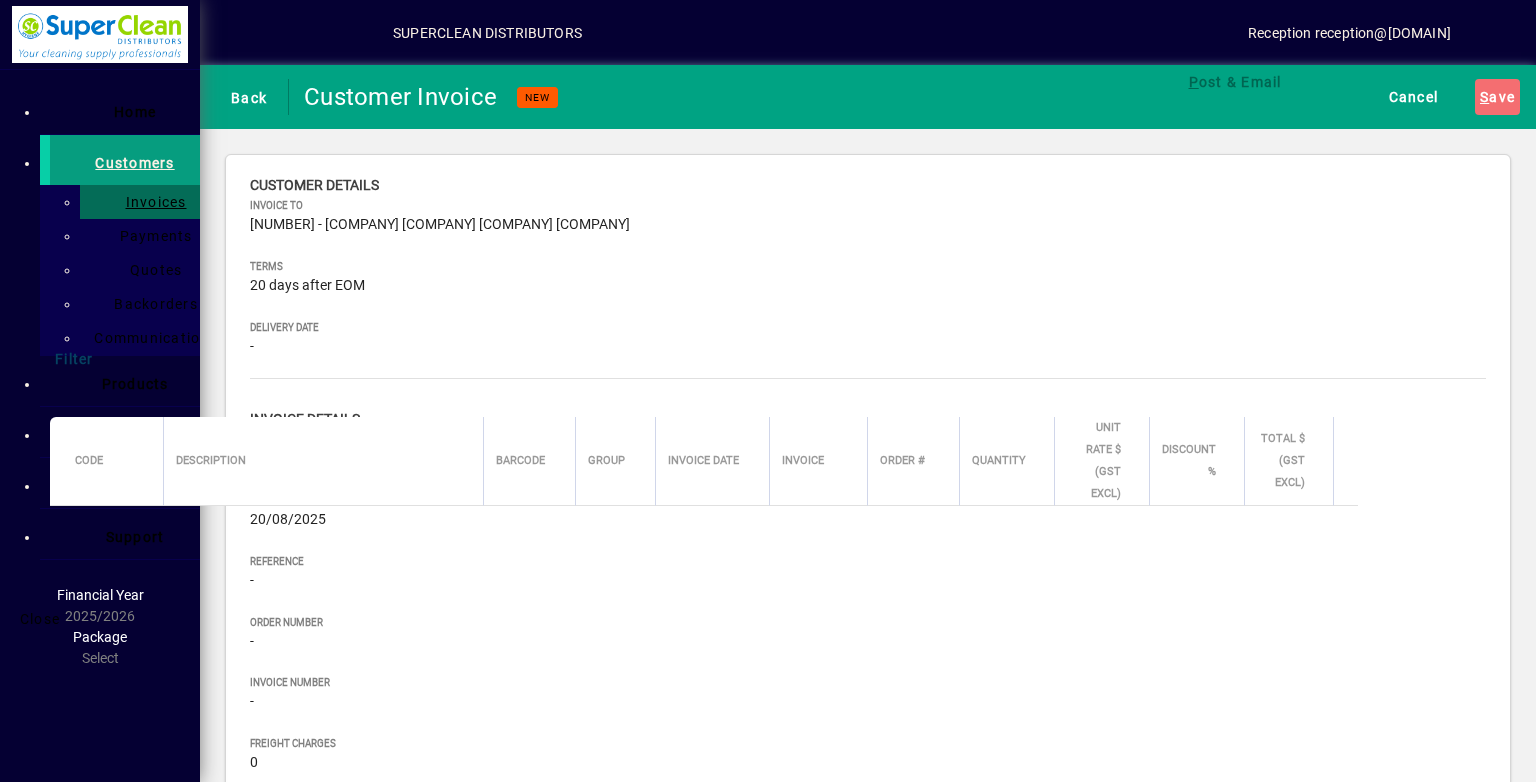 type on "********" 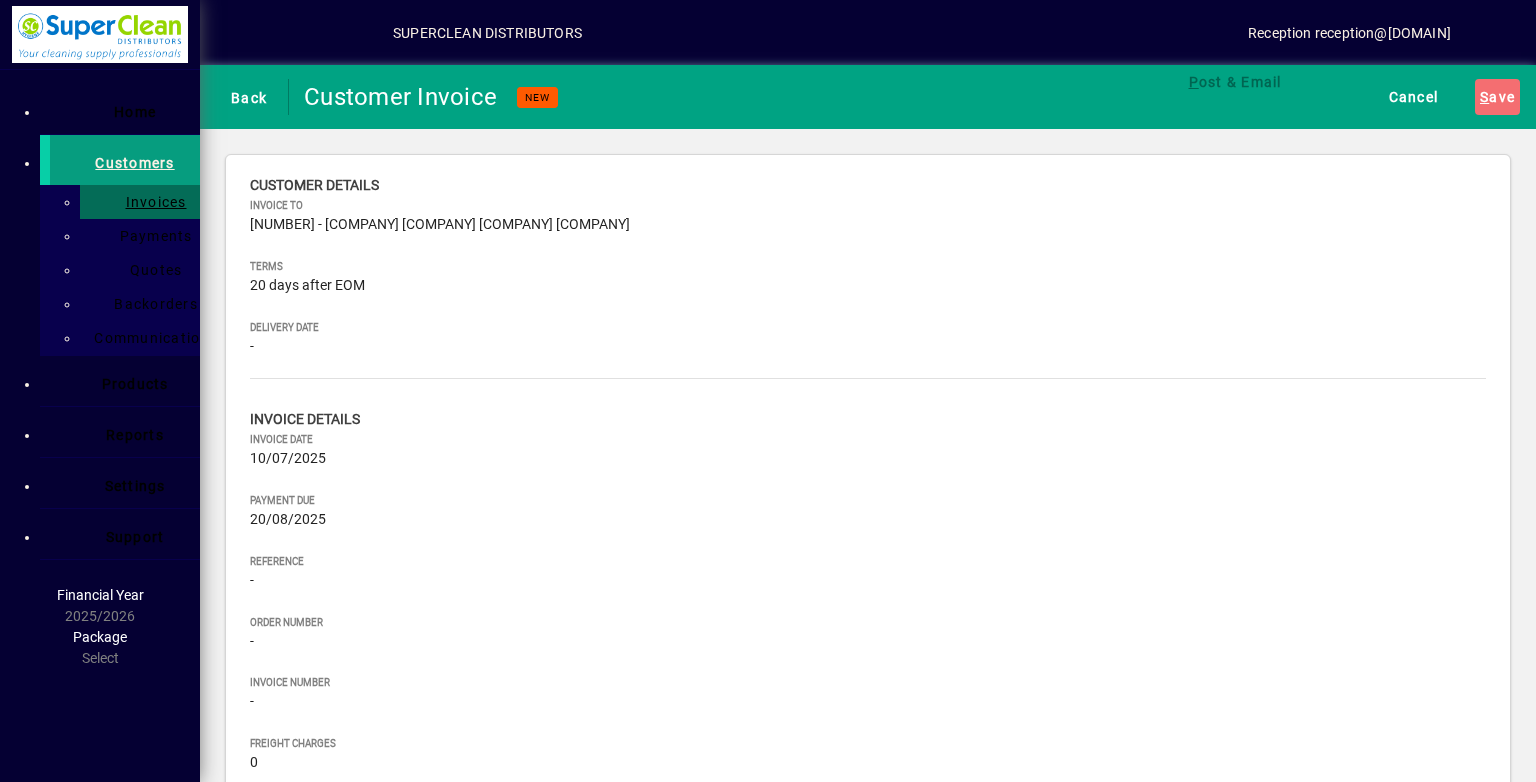 click on "Product" at bounding box center (357, 1148) 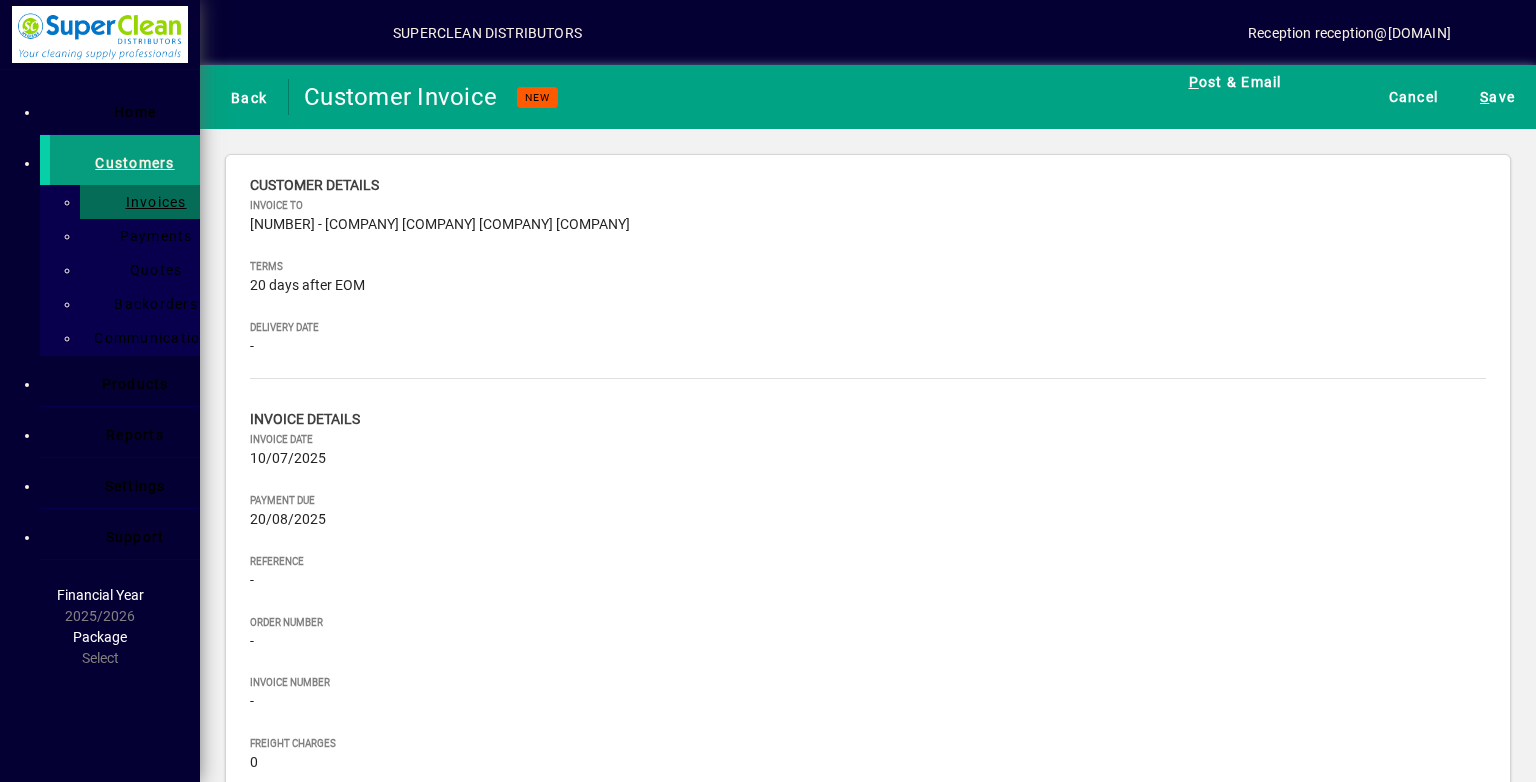 type on "*" 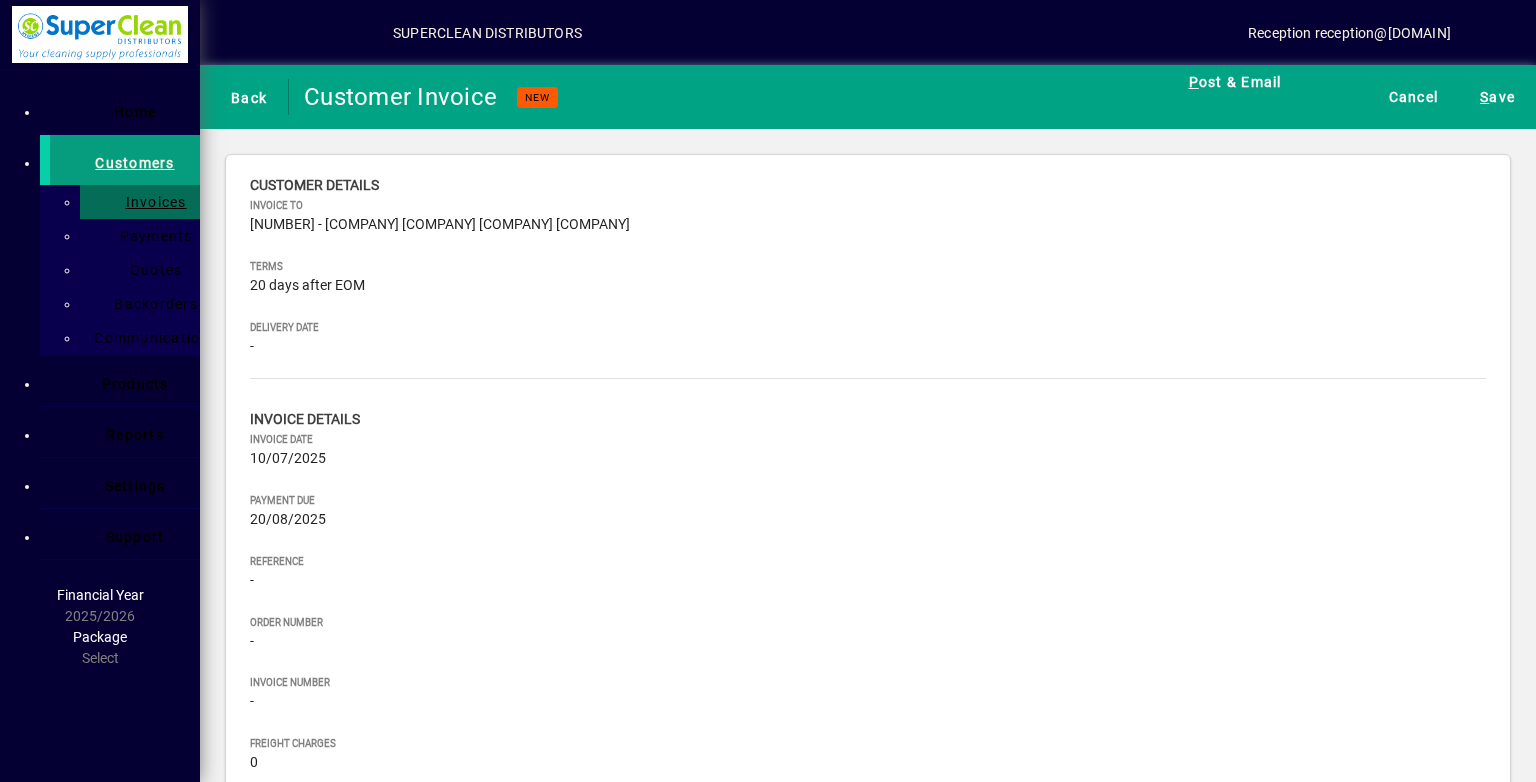 drag, startPoint x: 558, startPoint y: 174, endPoint x: 560, endPoint y: 227, distance: 53.037724 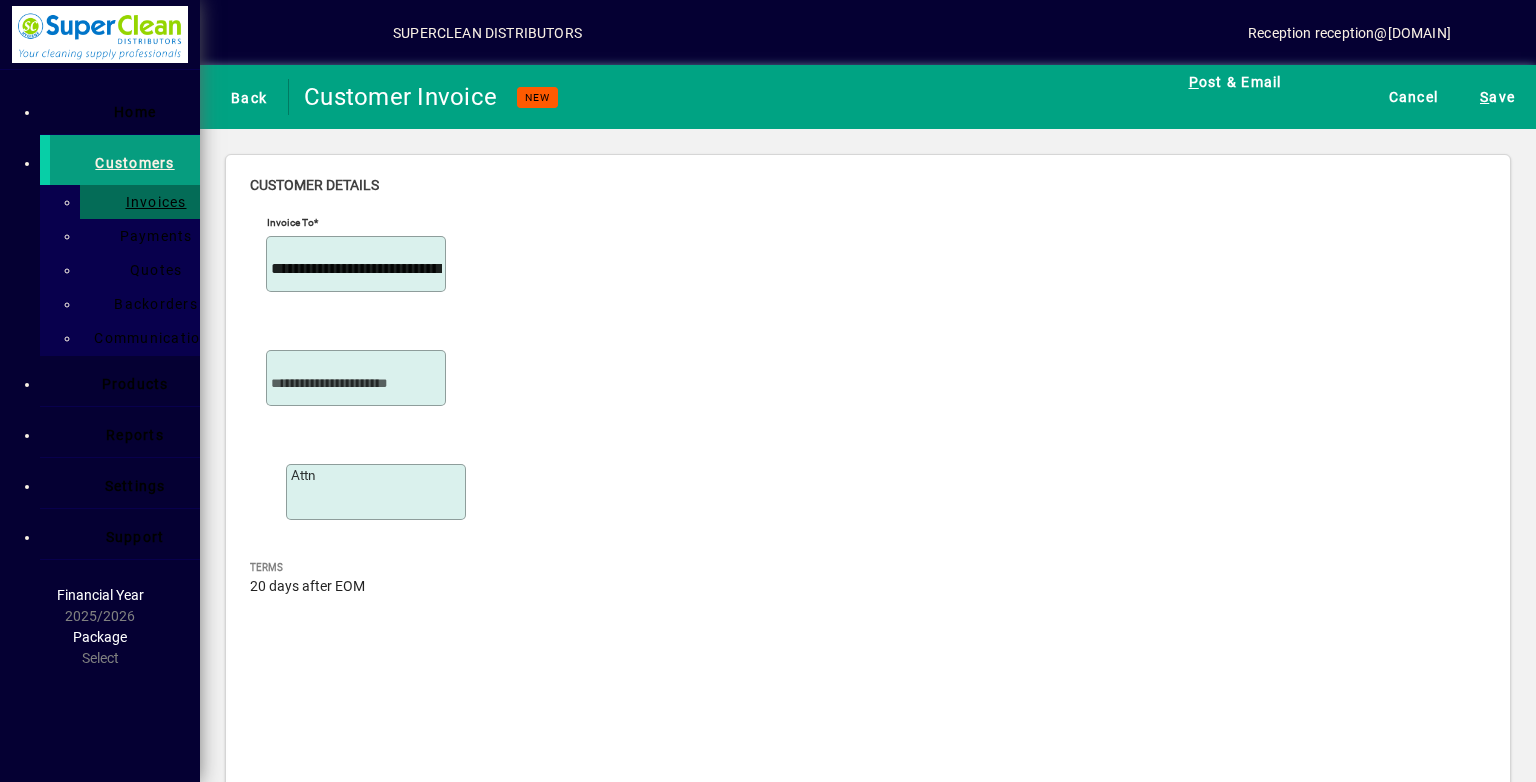 scroll, scrollTop: 400, scrollLeft: 0, axis: vertical 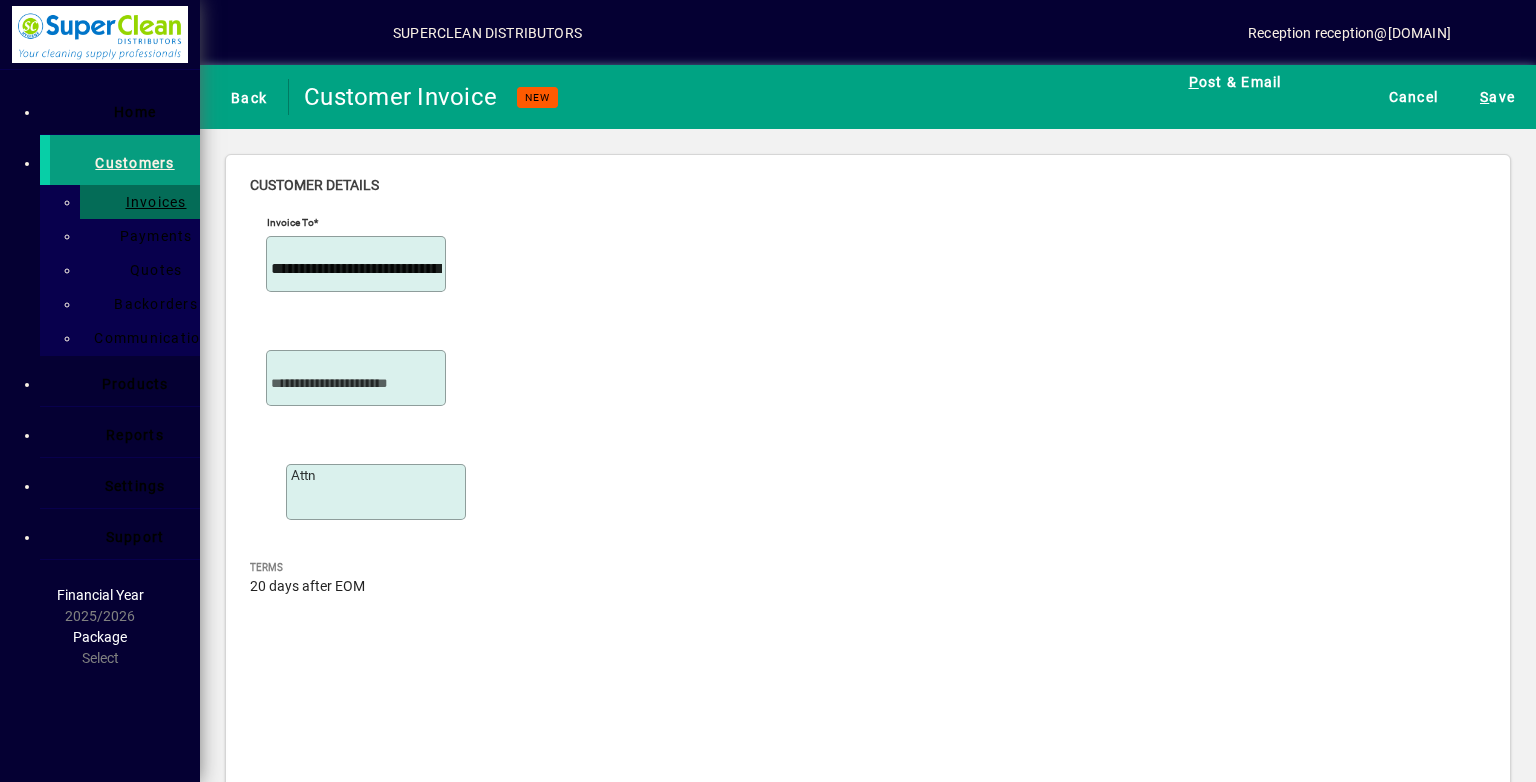 click on "Instructions" at bounding box center (356, 2728) 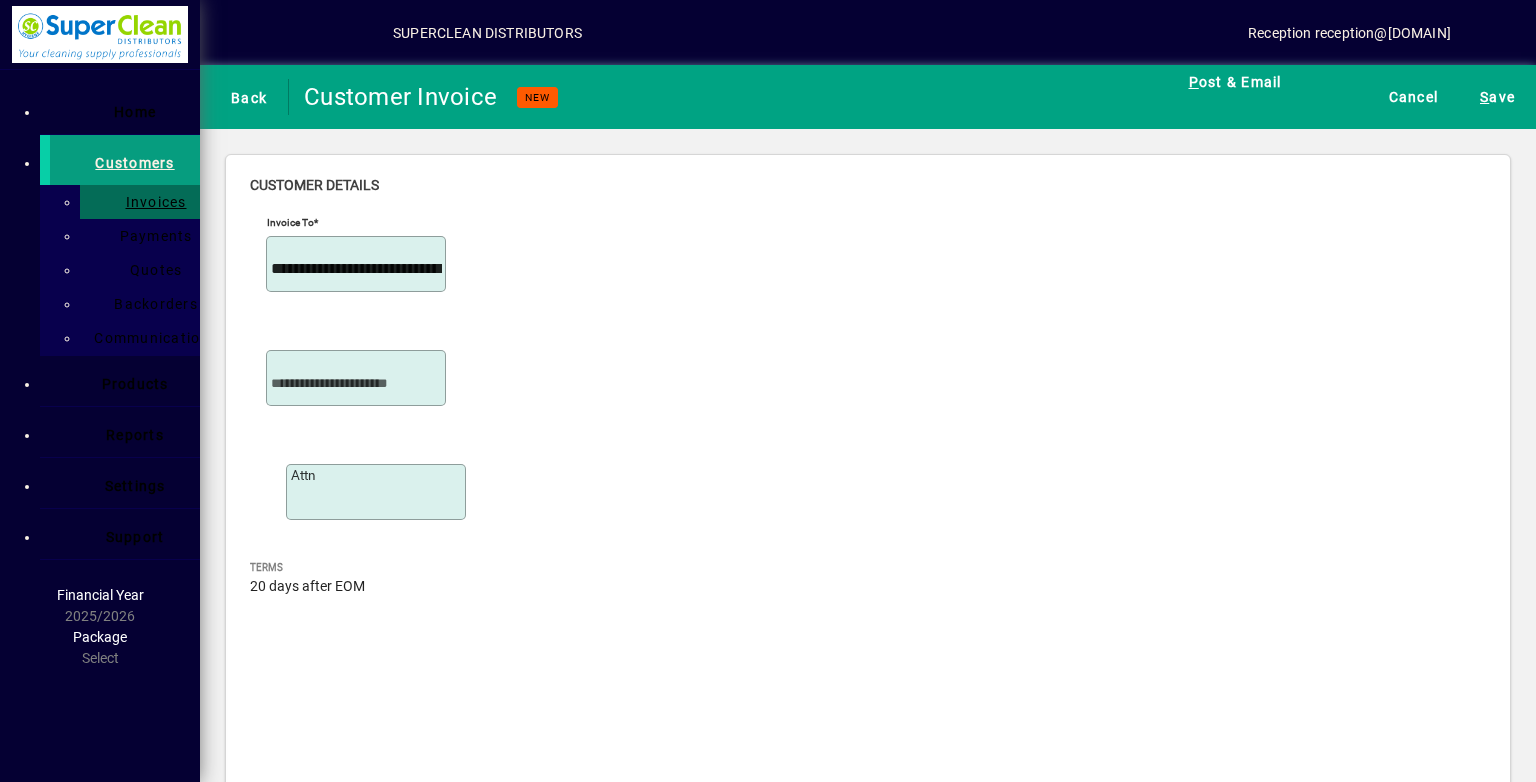 scroll, scrollTop: 1010, scrollLeft: 0, axis: vertical 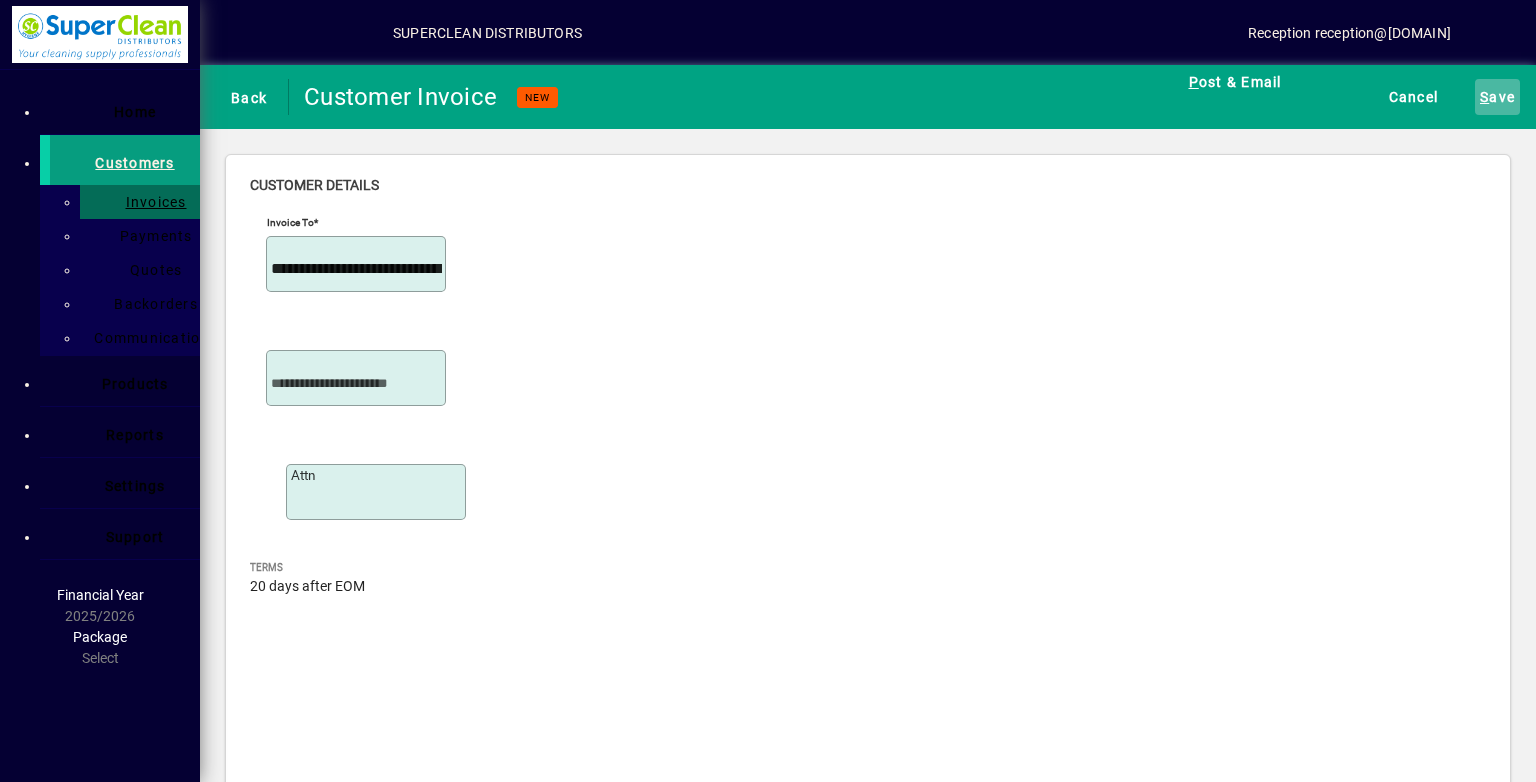 type on "*****" 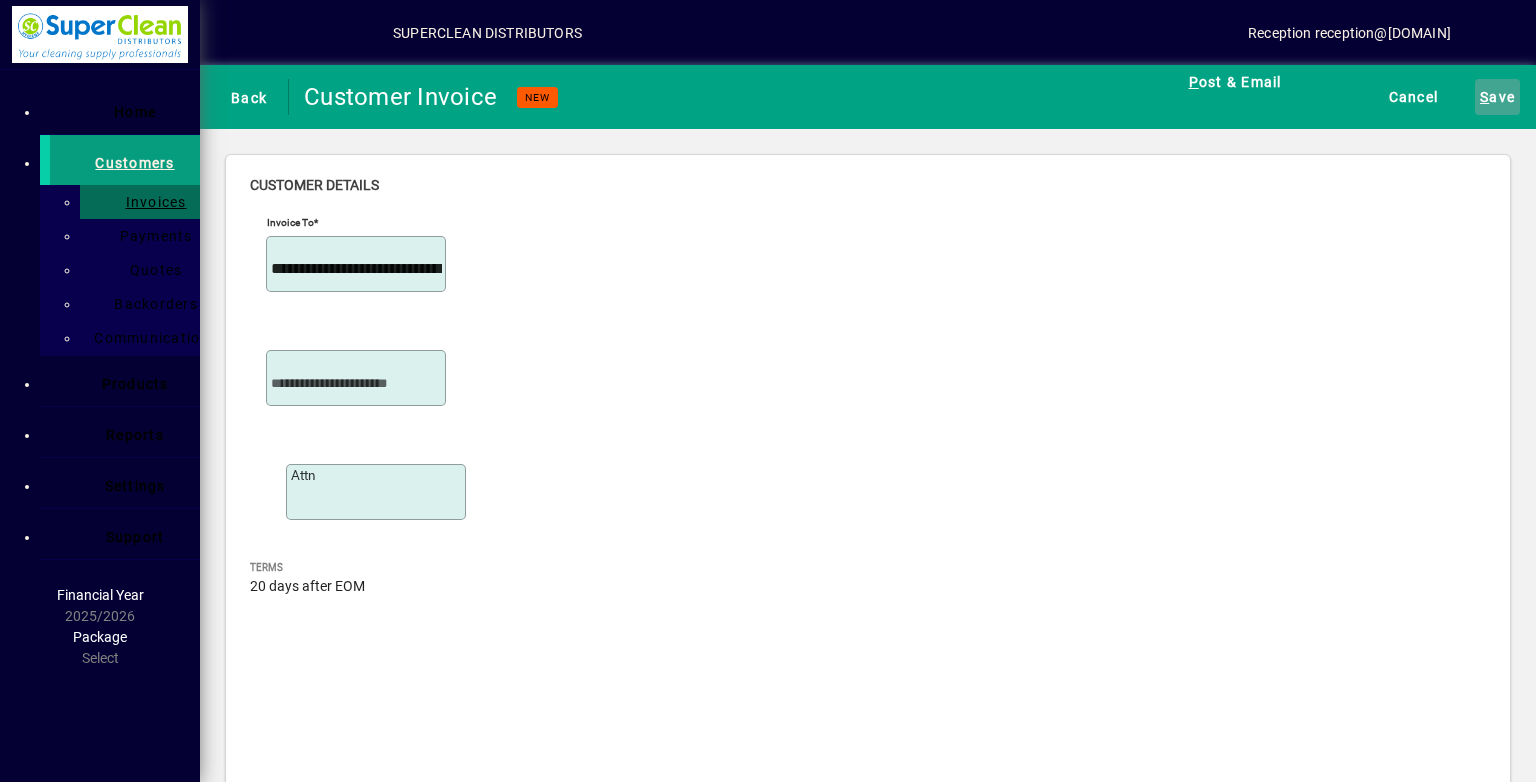 click on "S" at bounding box center [1484, 97] 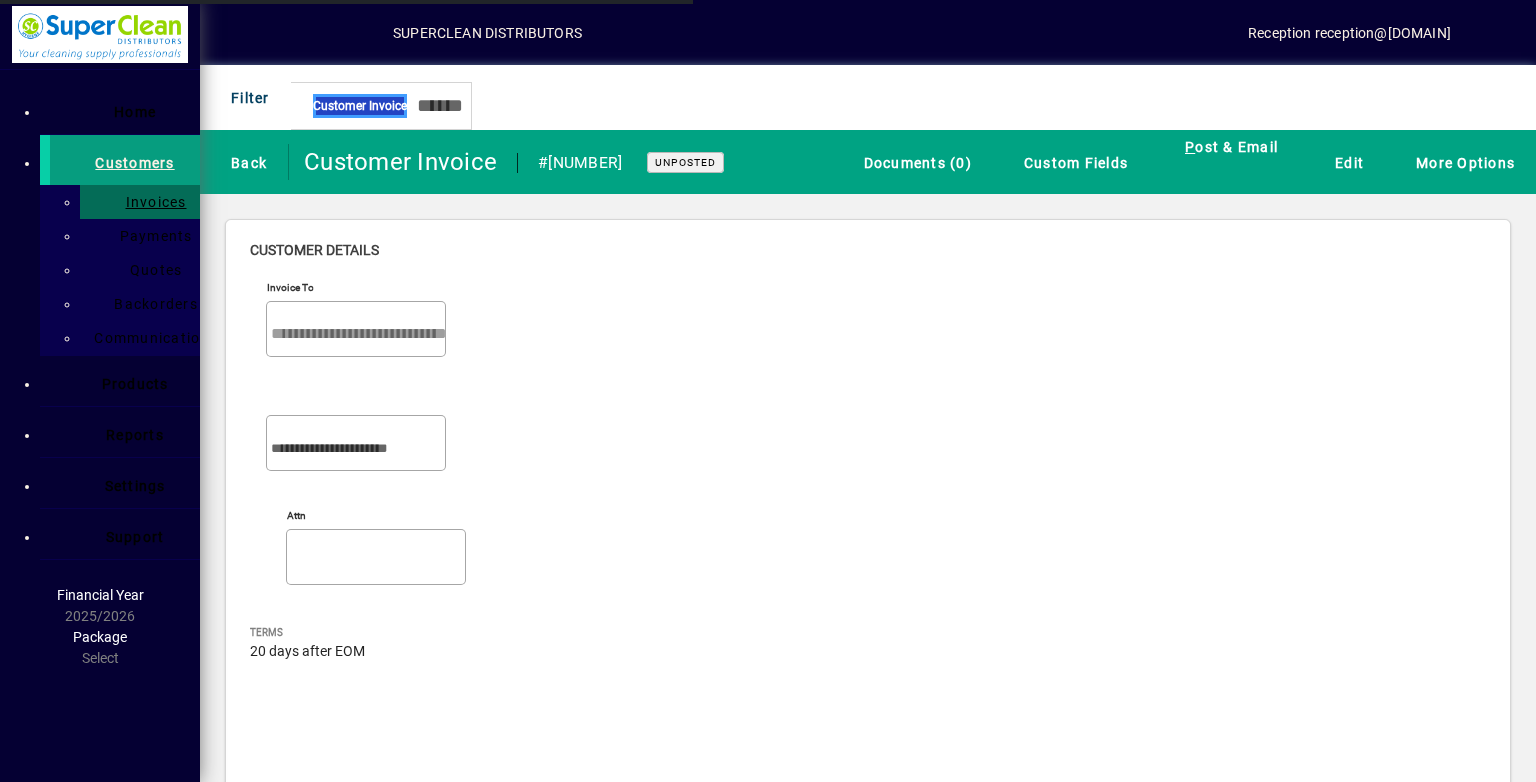 scroll, scrollTop: 891, scrollLeft: 0, axis: vertical 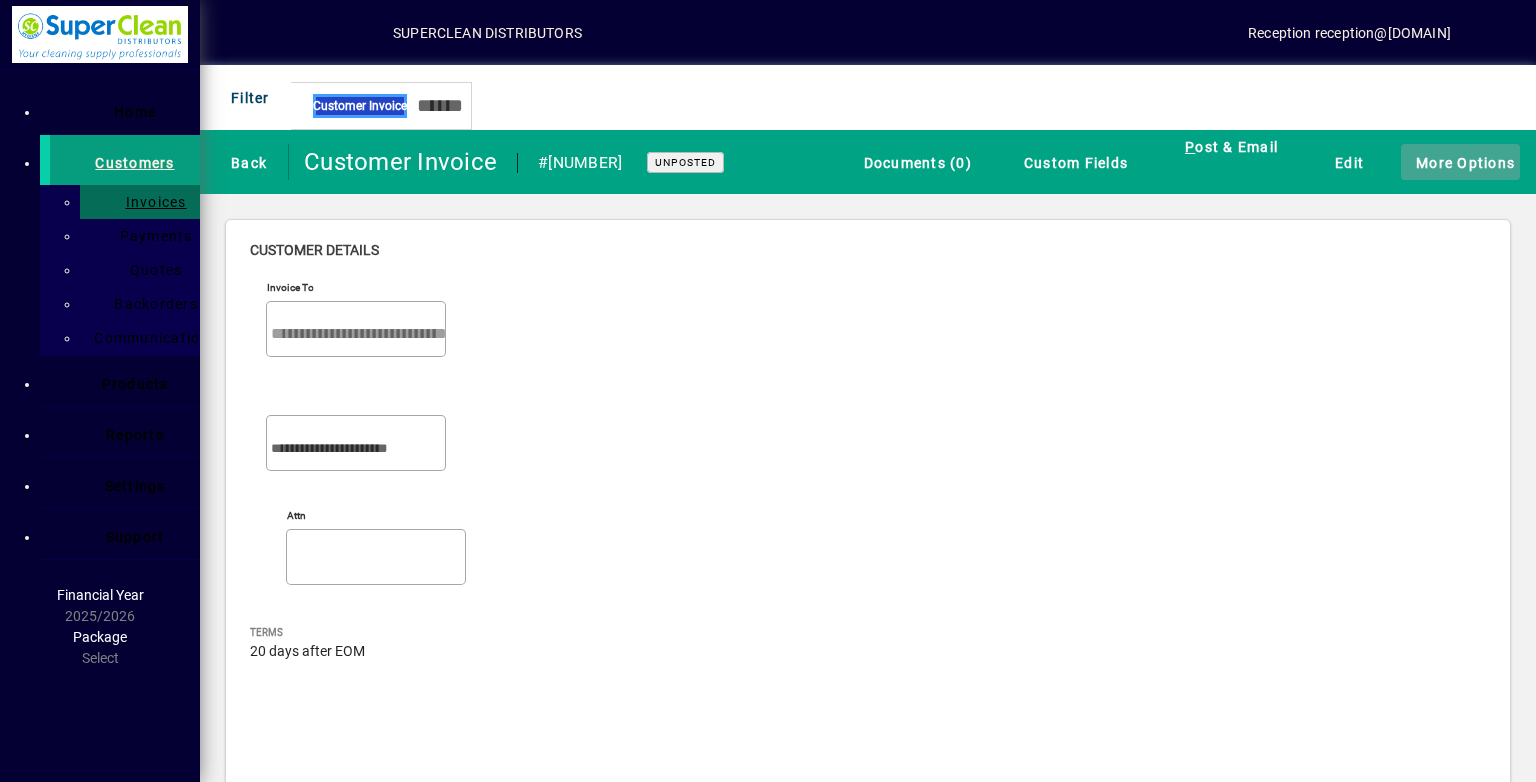 click on "More Options" at bounding box center (1460, 162) 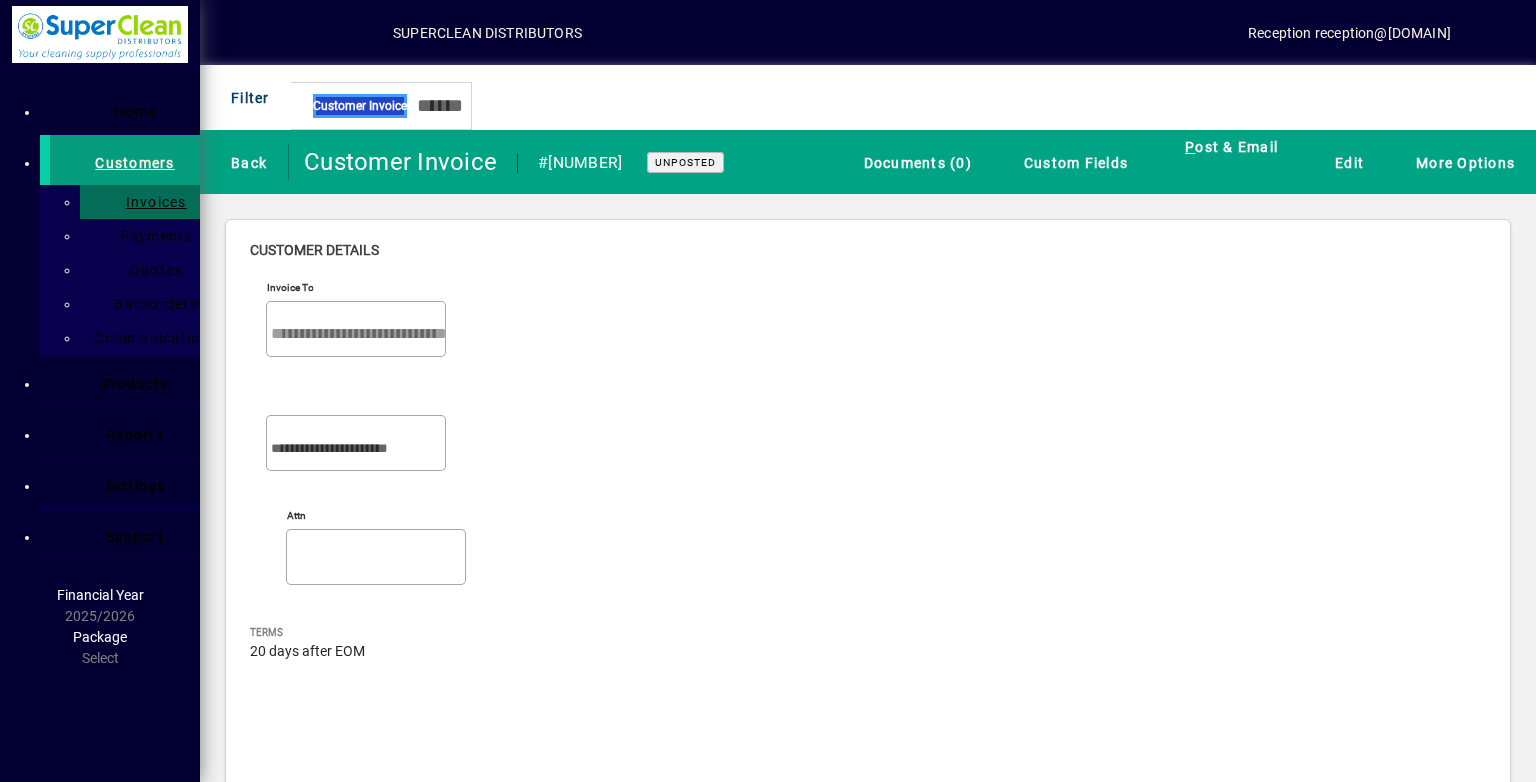 click on "Packing Slip" at bounding box center (140, 171) 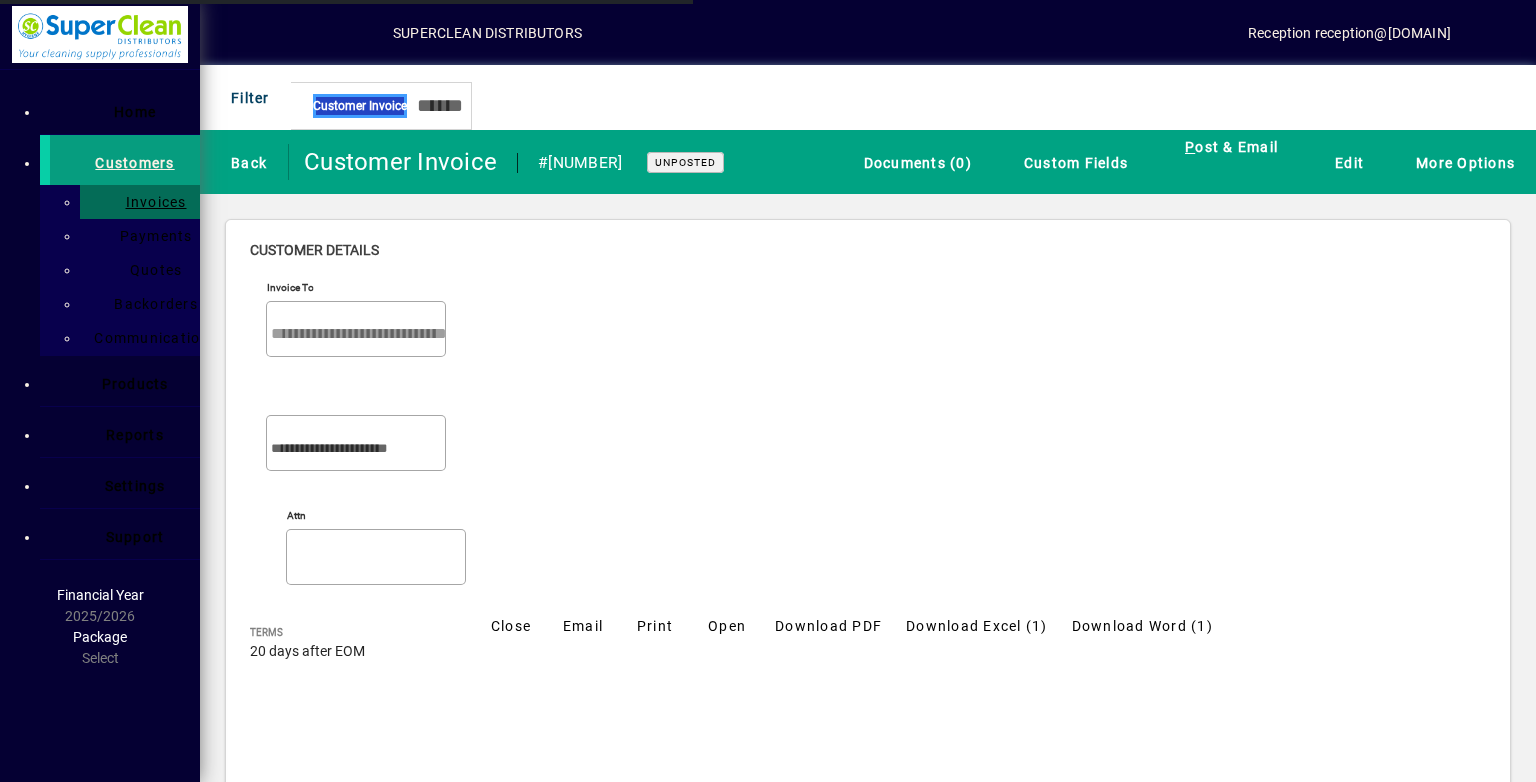 scroll, scrollTop: 0, scrollLeft: 0, axis: both 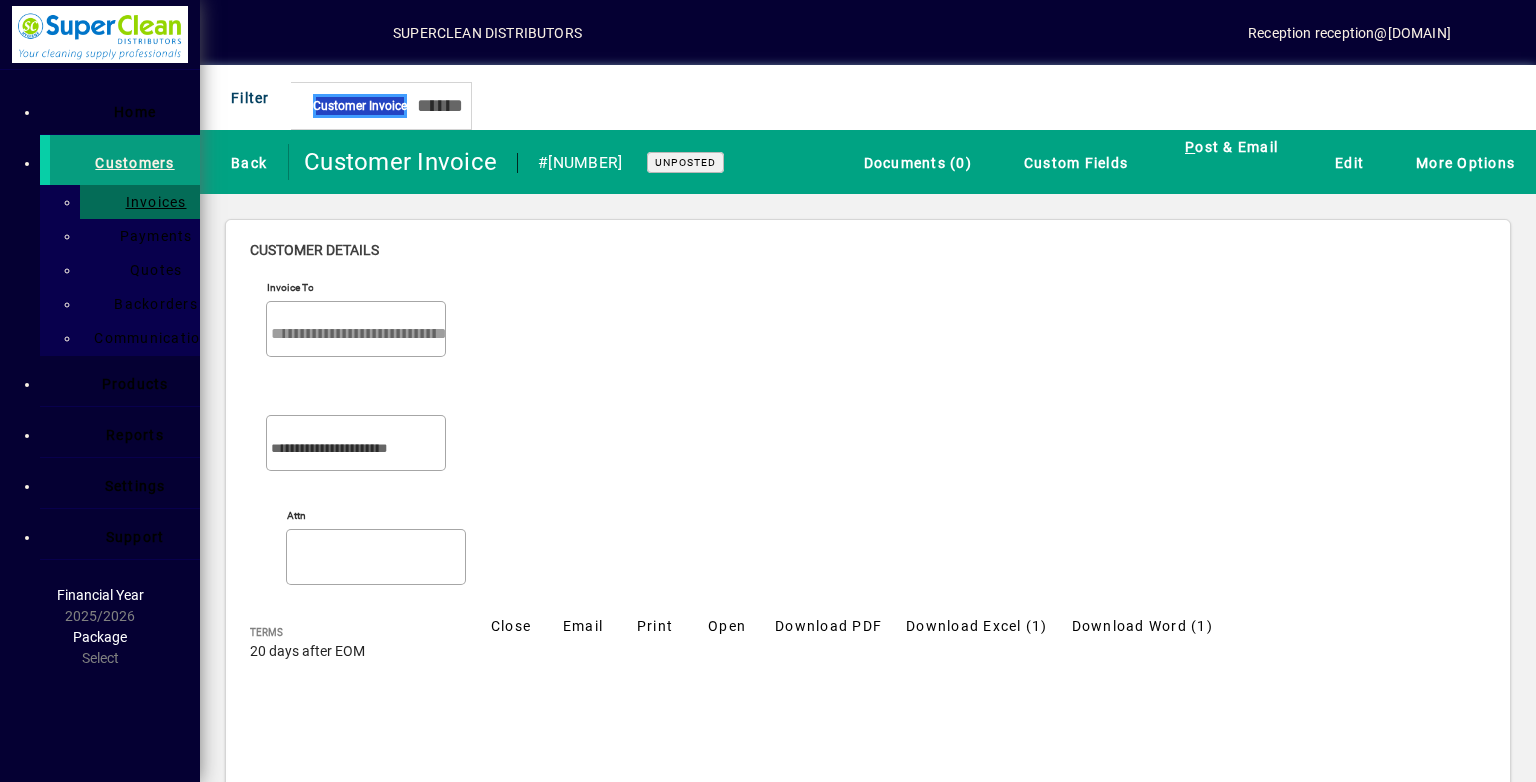 click on "Print" at bounding box center (583, 626) 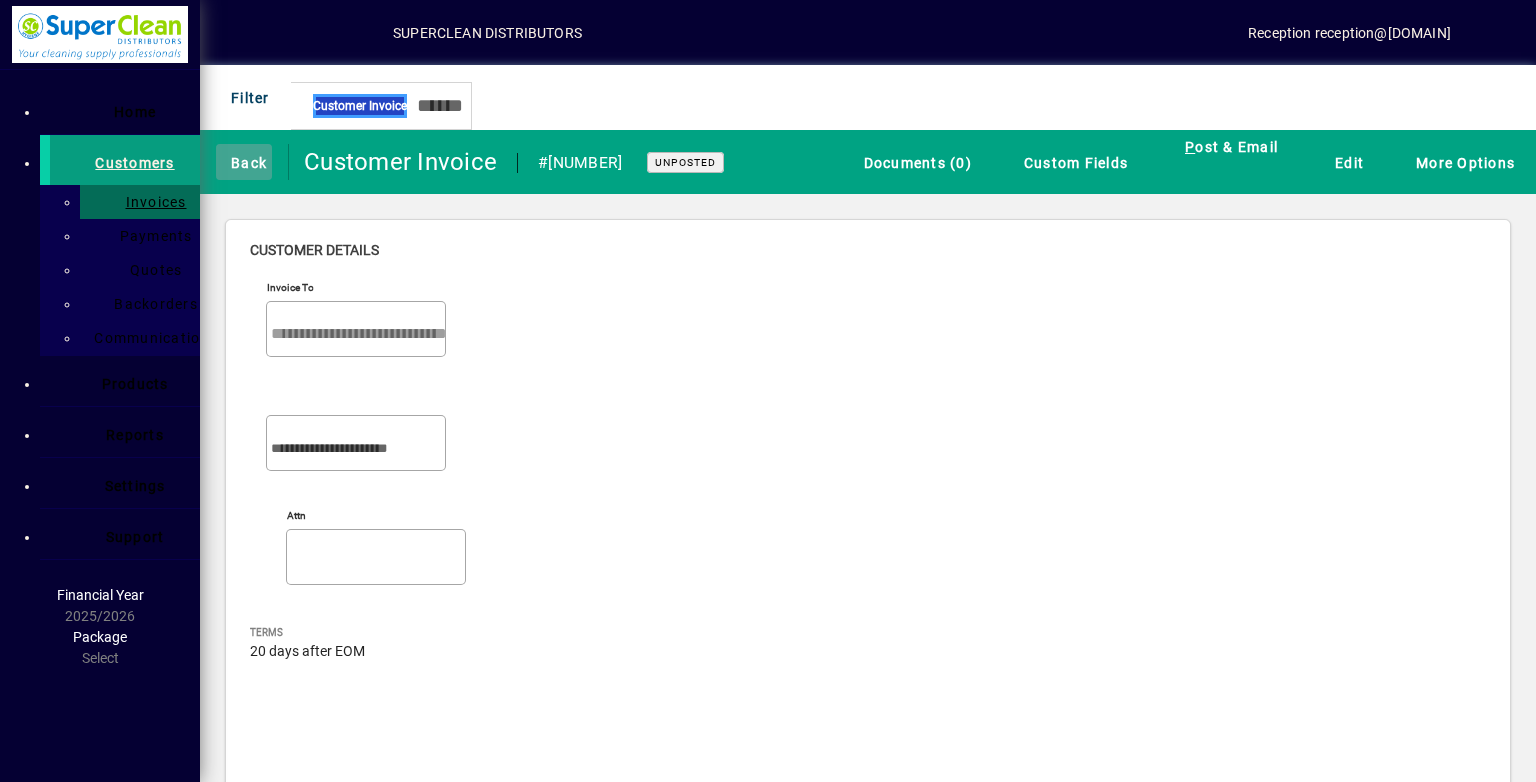 click at bounding box center [244, 162] 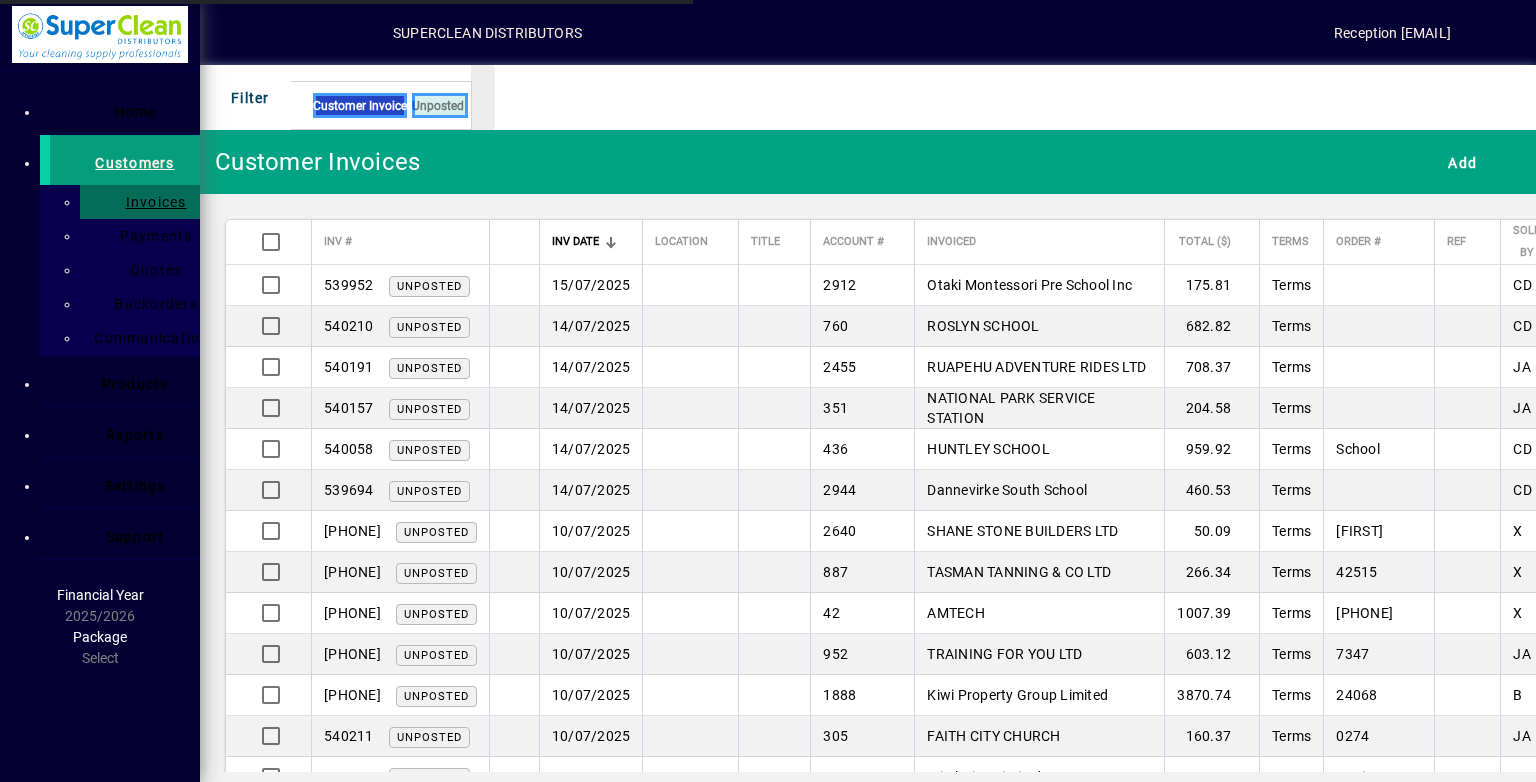 scroll, scrollTop: 0, scrollLeft: 0, axis: both 